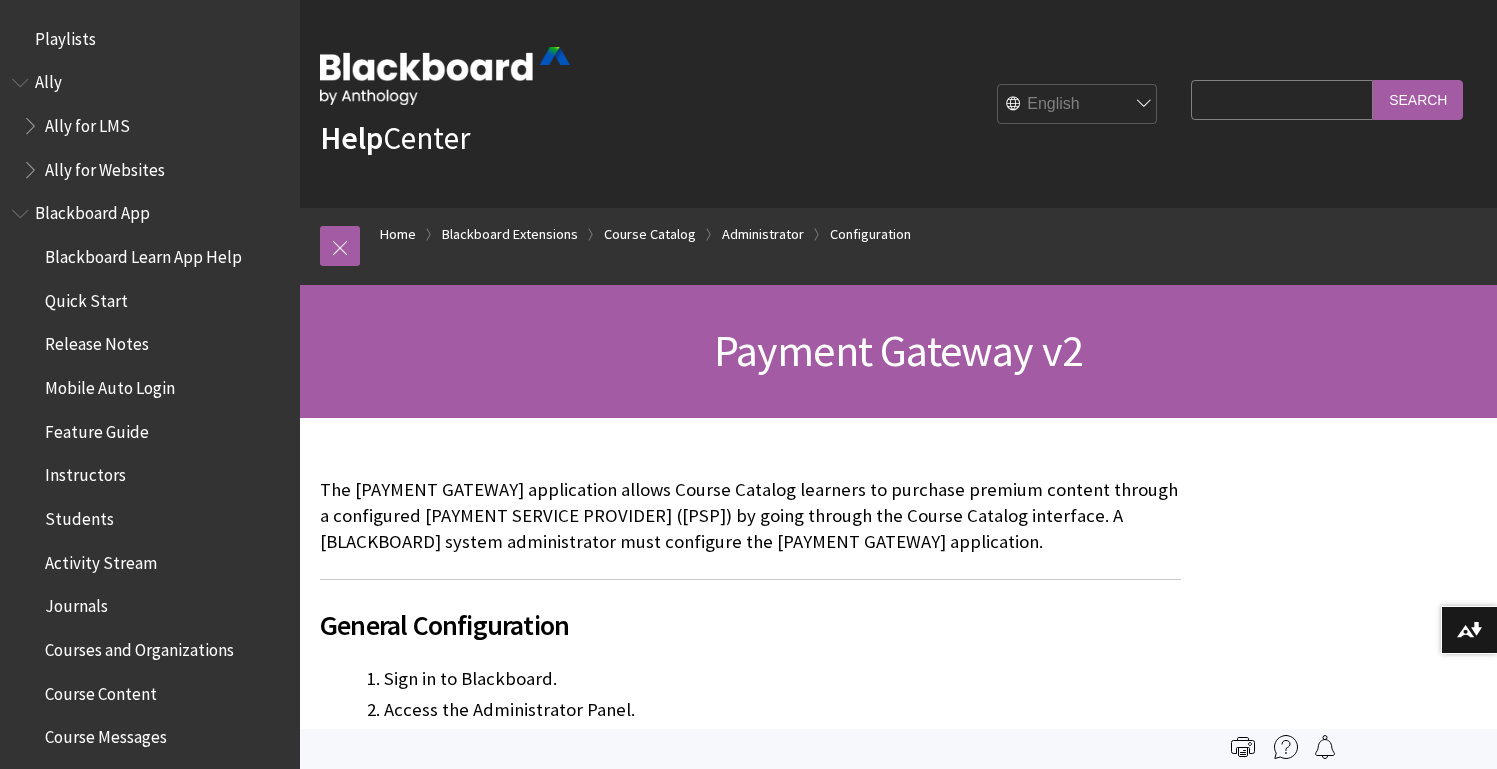 scroll, scrollTop: 0, scrollLeft: 0, axis: both 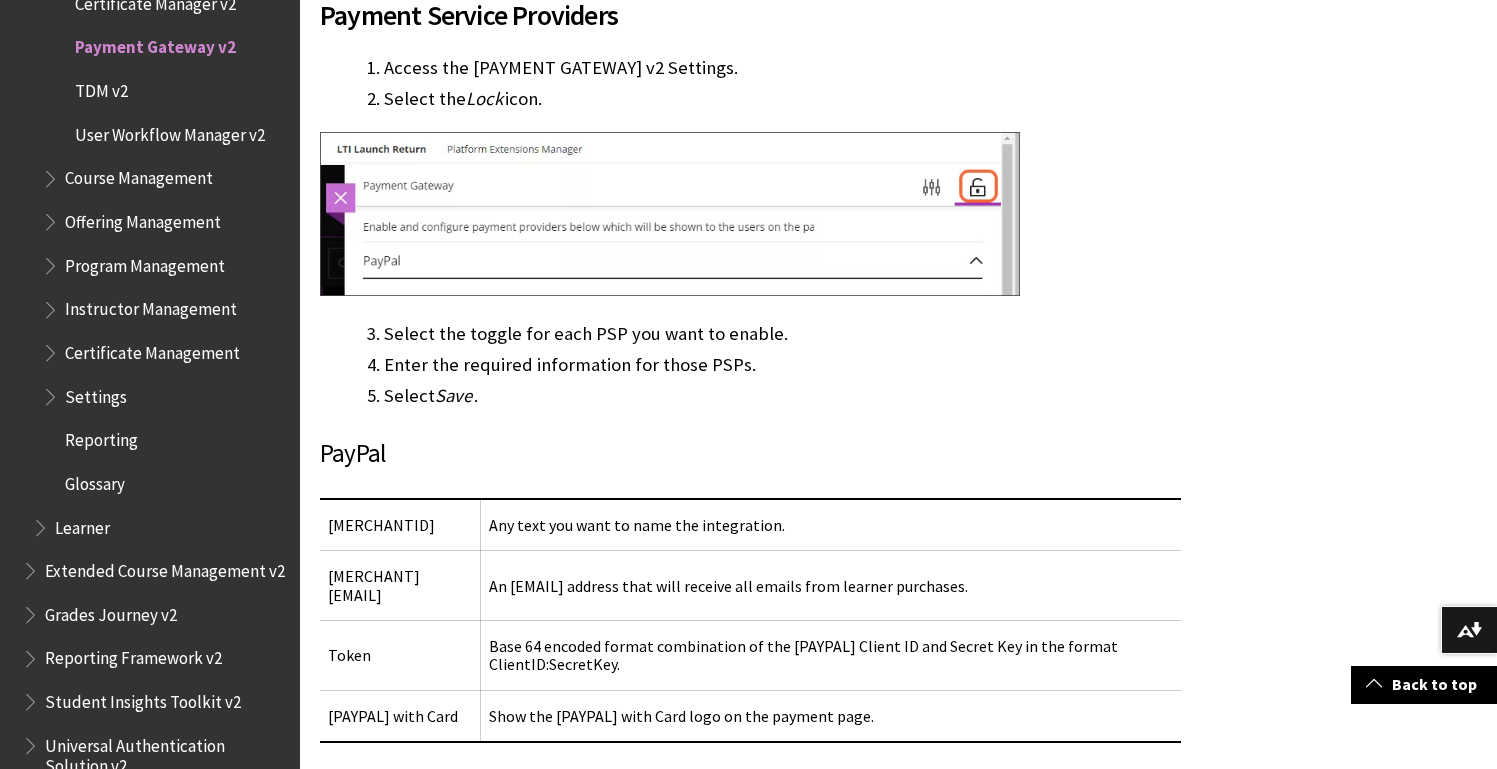 click on "PayPal" at bounding box center (750, 454) 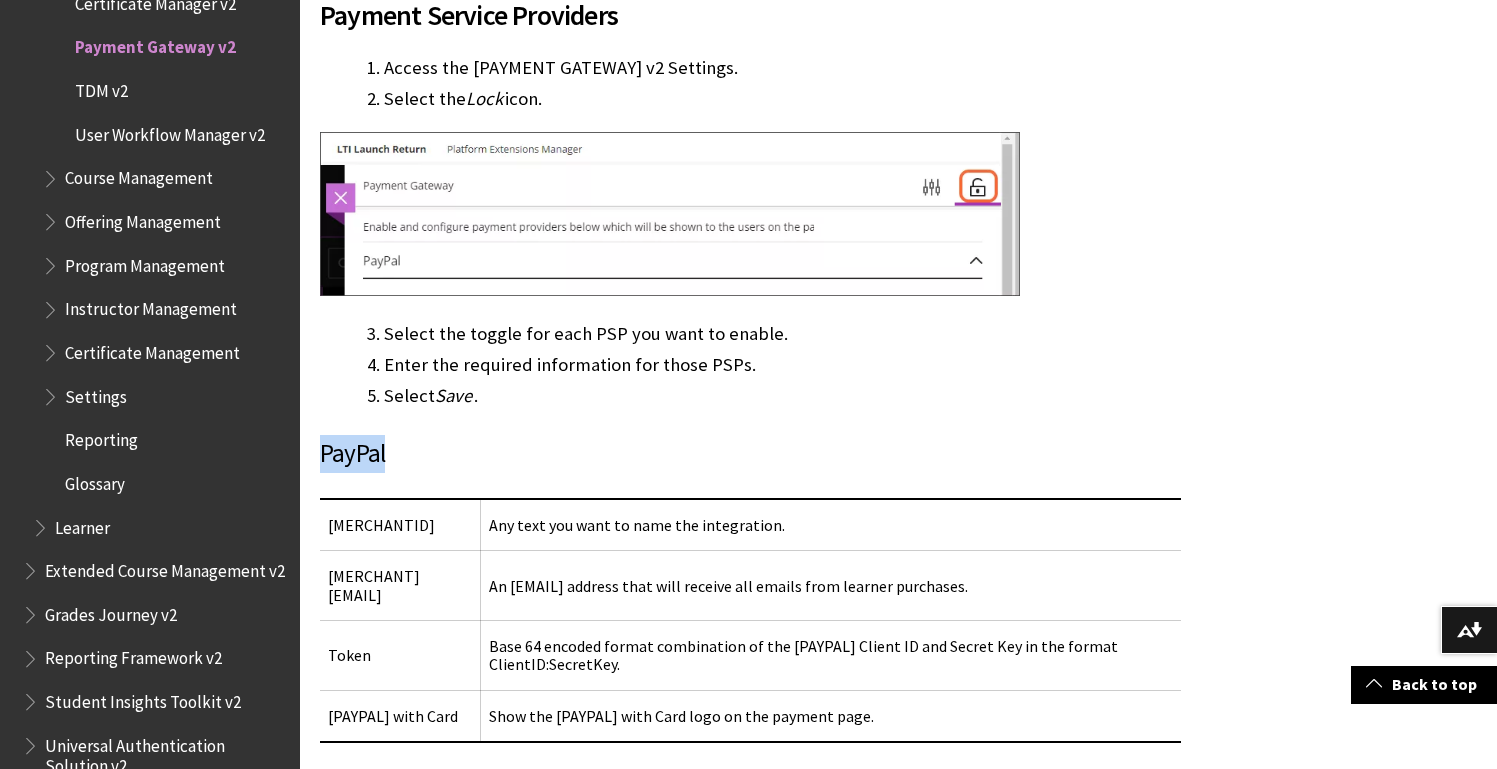 click on "PayPal" at bounding box center [750, 454] 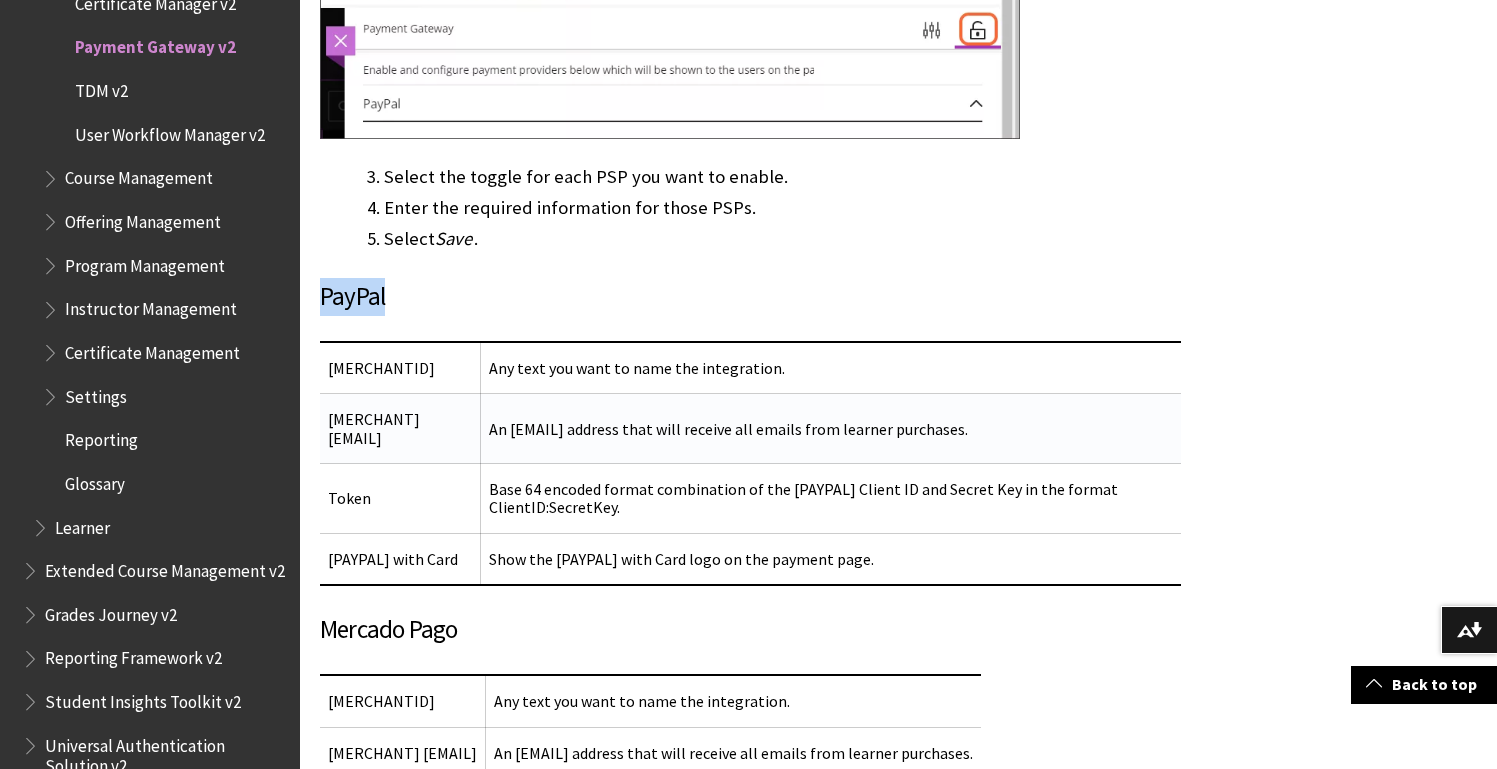 scroll, scrollTop: 1358, scrollLeft: 0, axis: vertical 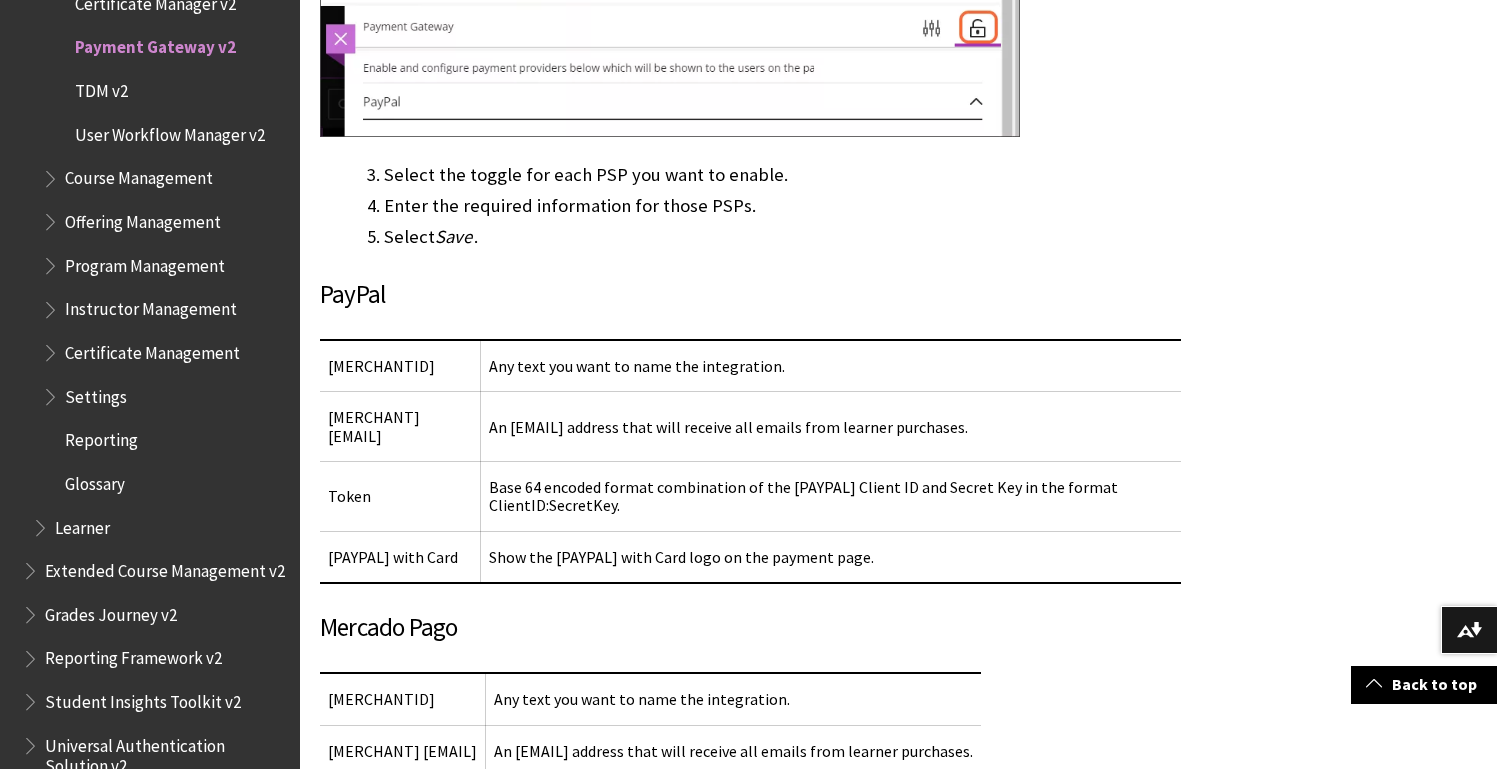 click on "Mercado Pago" at bounding box center (750, 628) 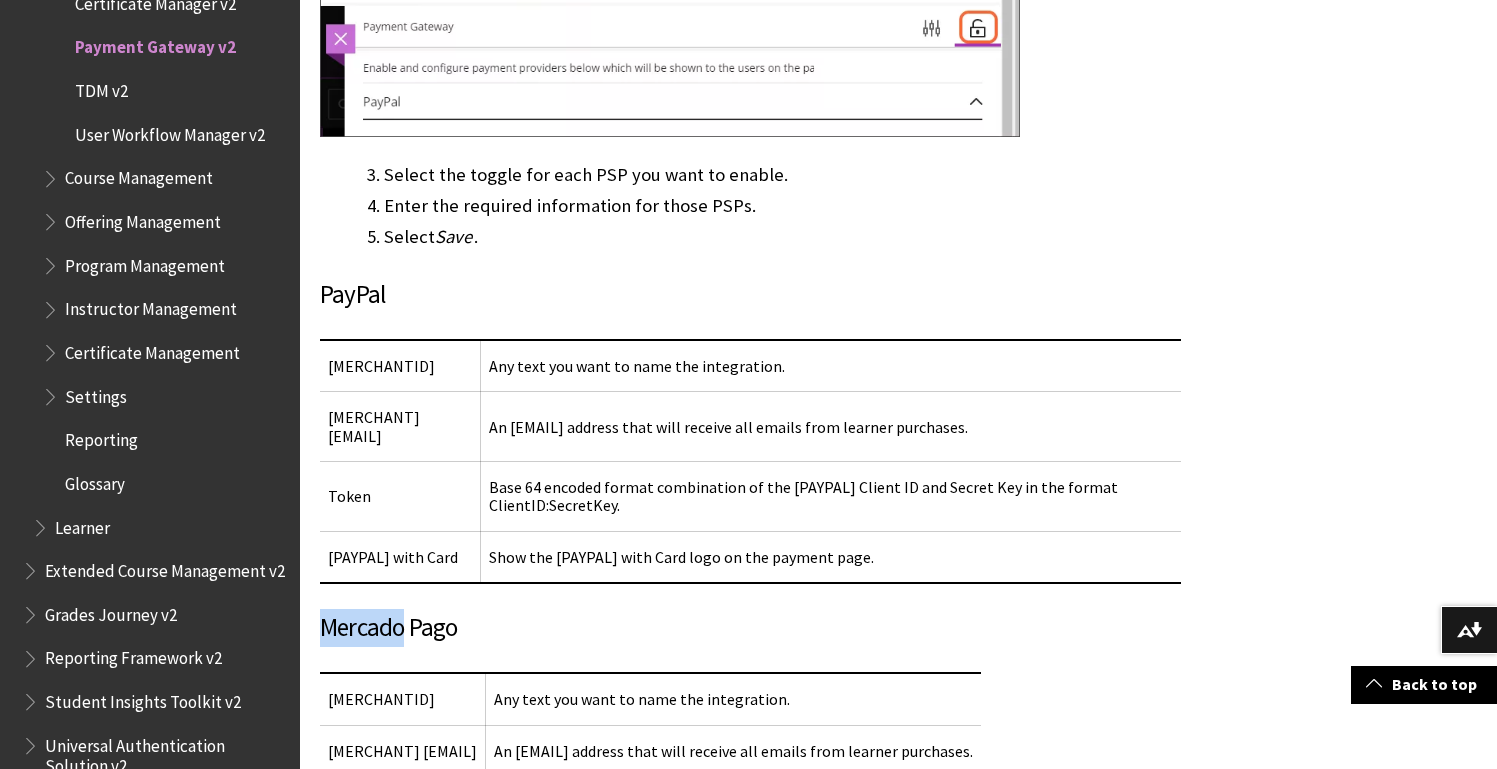 click on "Mercado Pago" at bounding box center (750, 628) 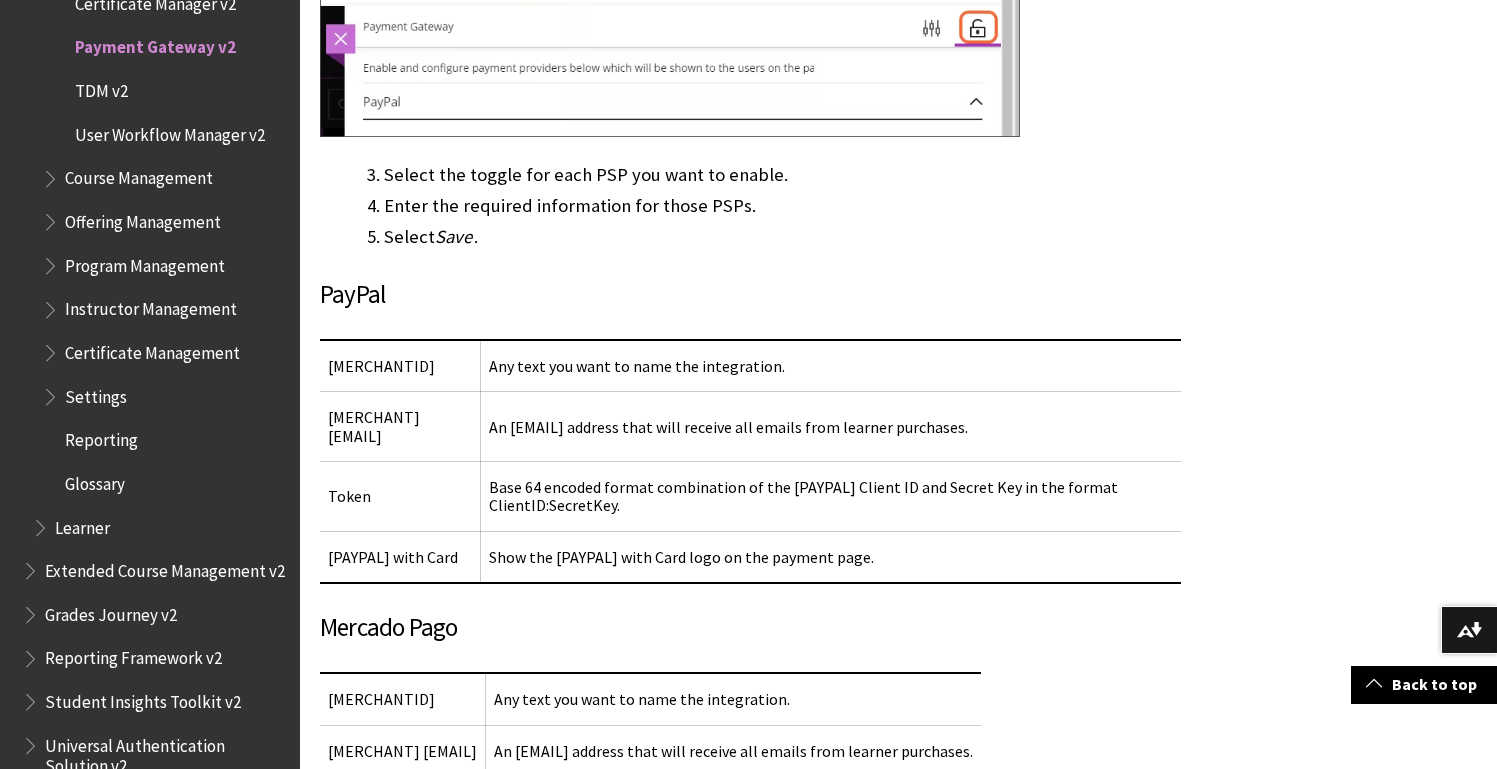 click on "Mercado Pago" at bounding box center [750, 628] 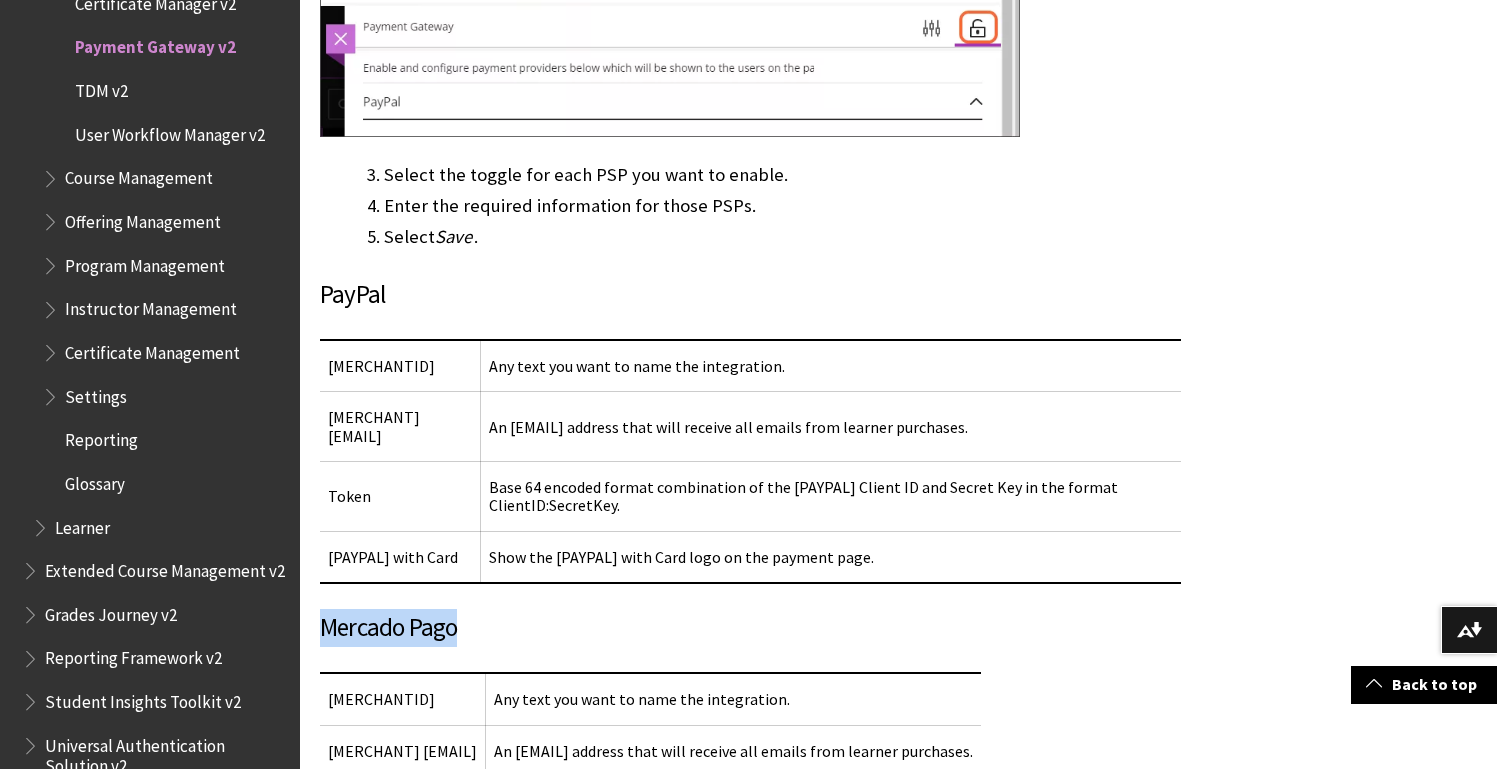 drag, startPoint x: 327, startPoint y: 623, endPoint x: 453, endPoint y: 624, distance: 126.00397 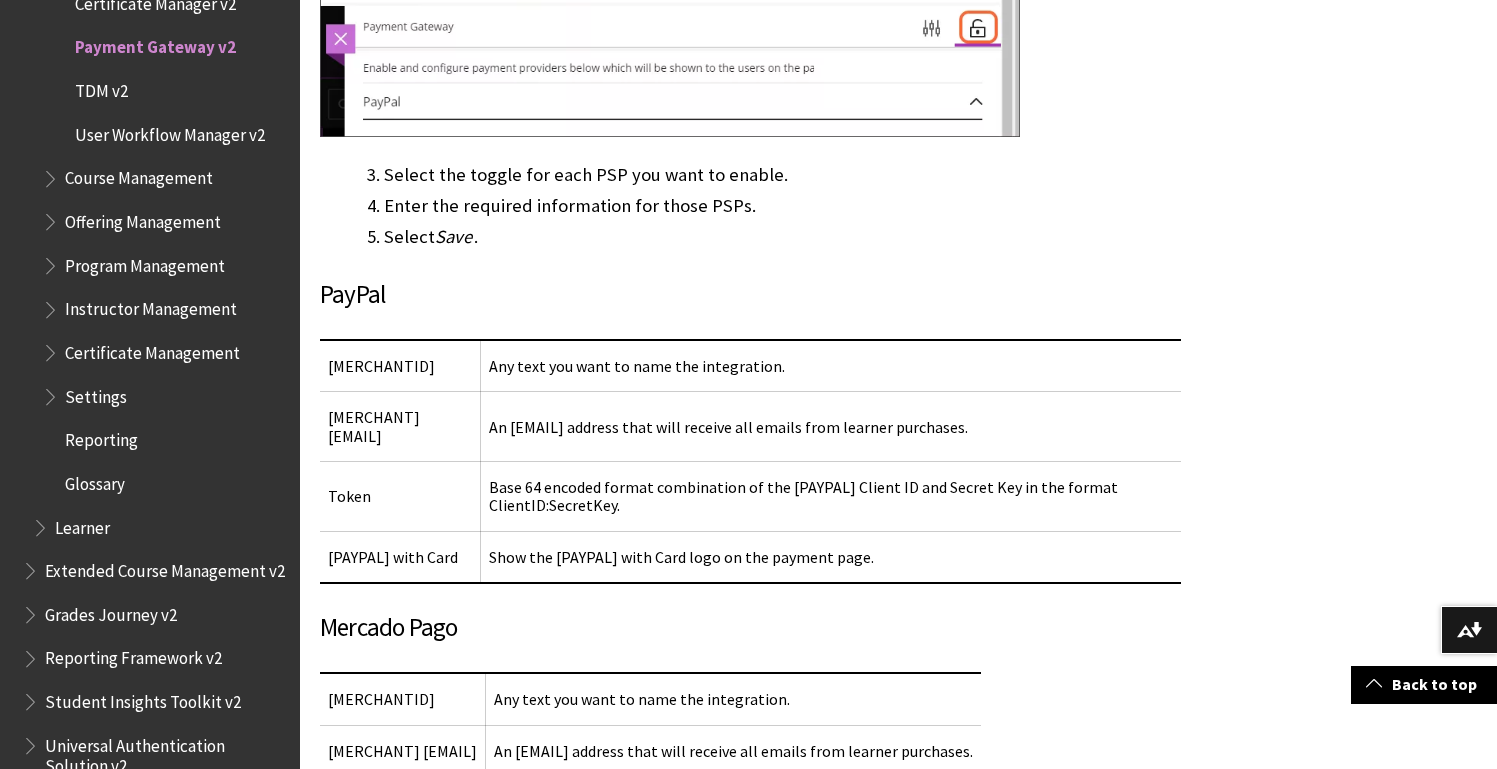 click on "PayPal" at bounding box center (750, 295) 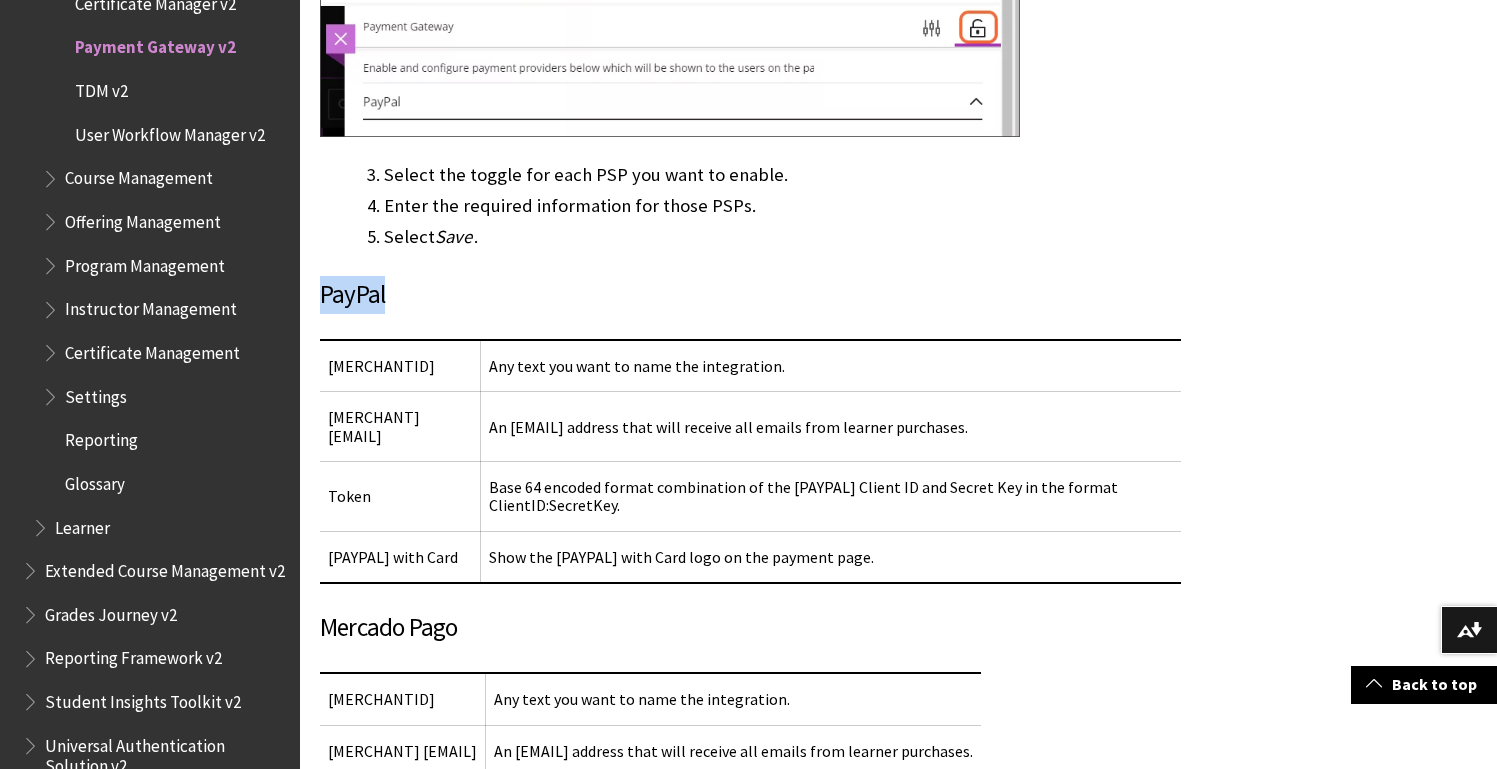 click on "PayPal" at bounding box center (750, 295) 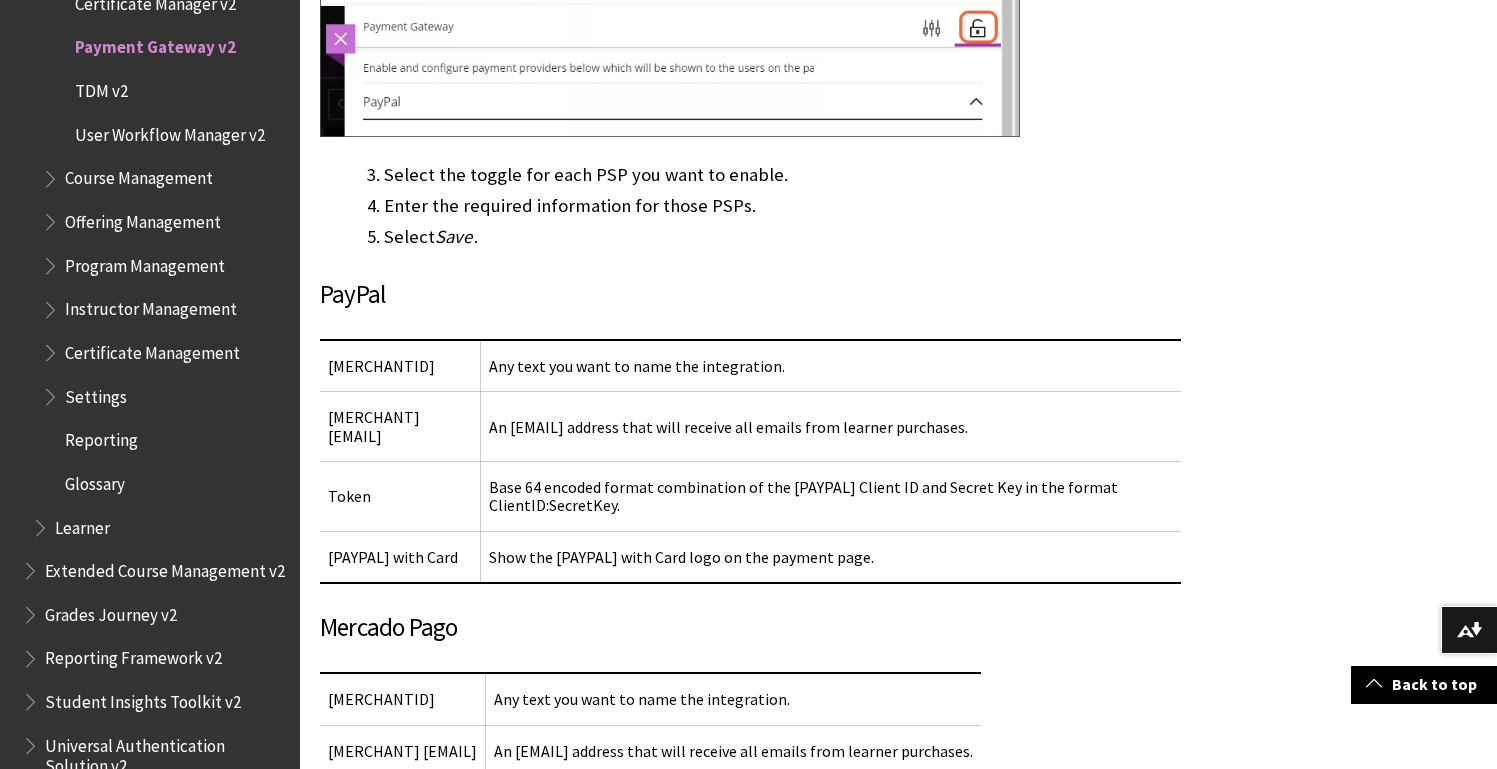 click on "Mercado Pago" at bounding box center [750, 628] 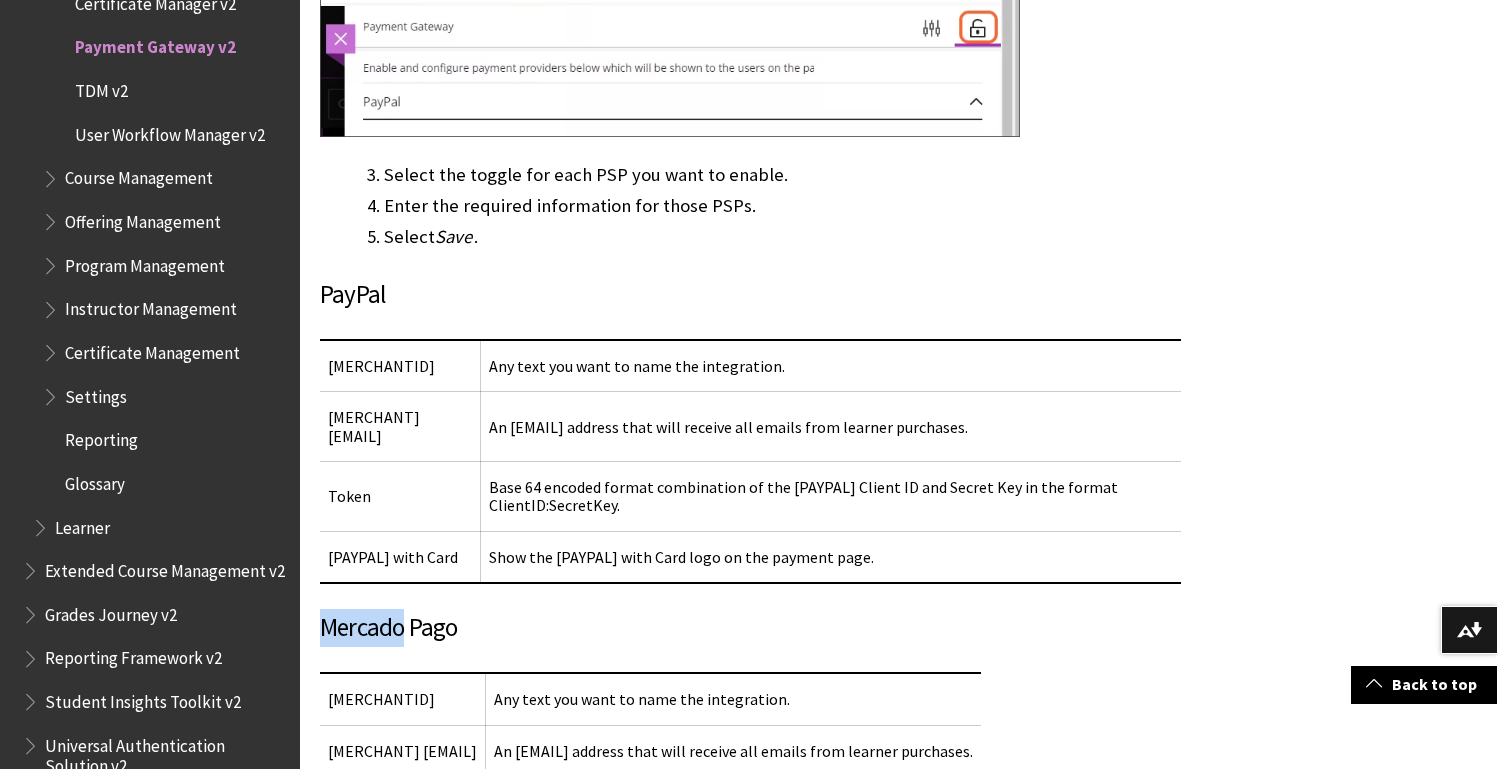 click on "Mercado Pago" at bounding box center (750, 628) 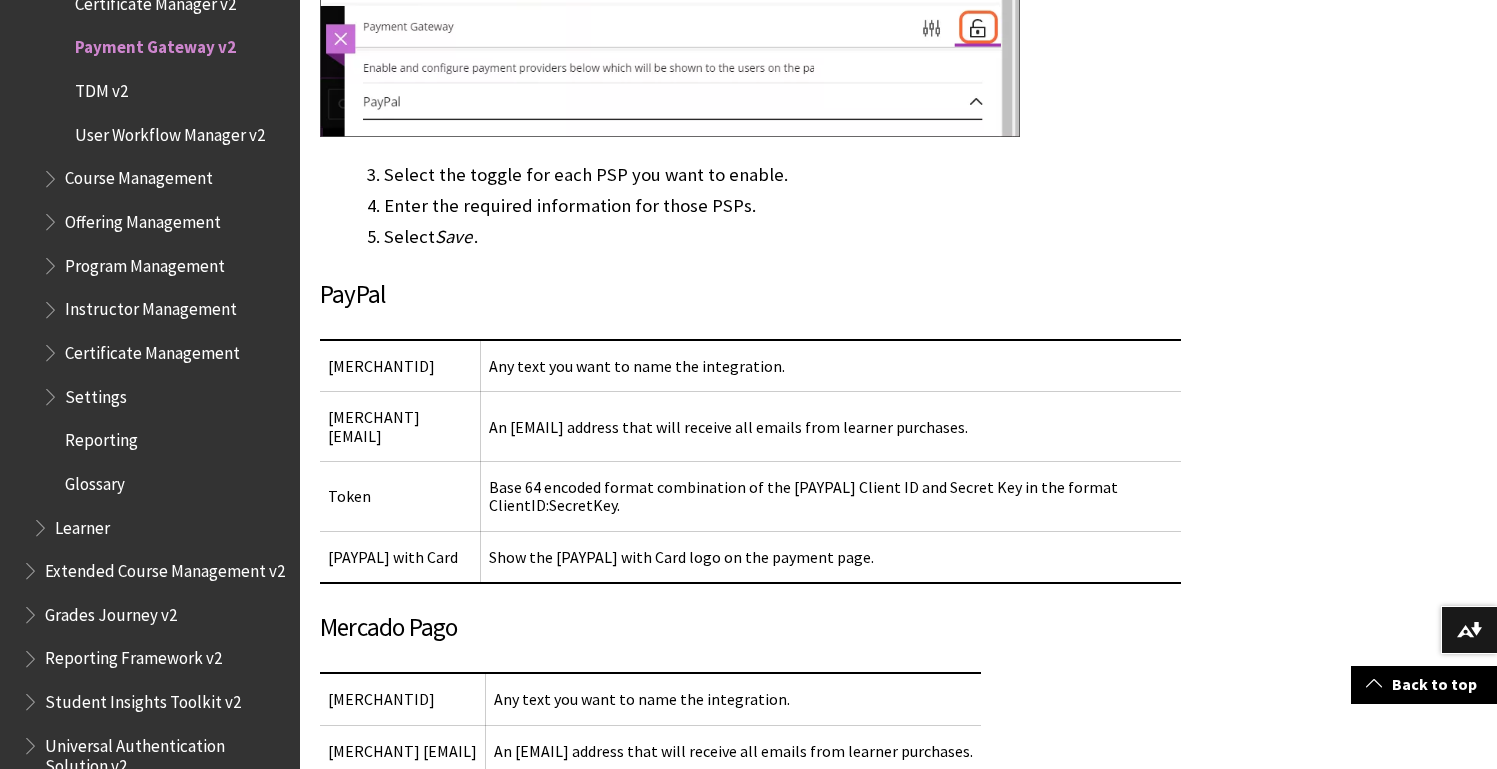 click on "PayPal" at bounding box center [750, 295] 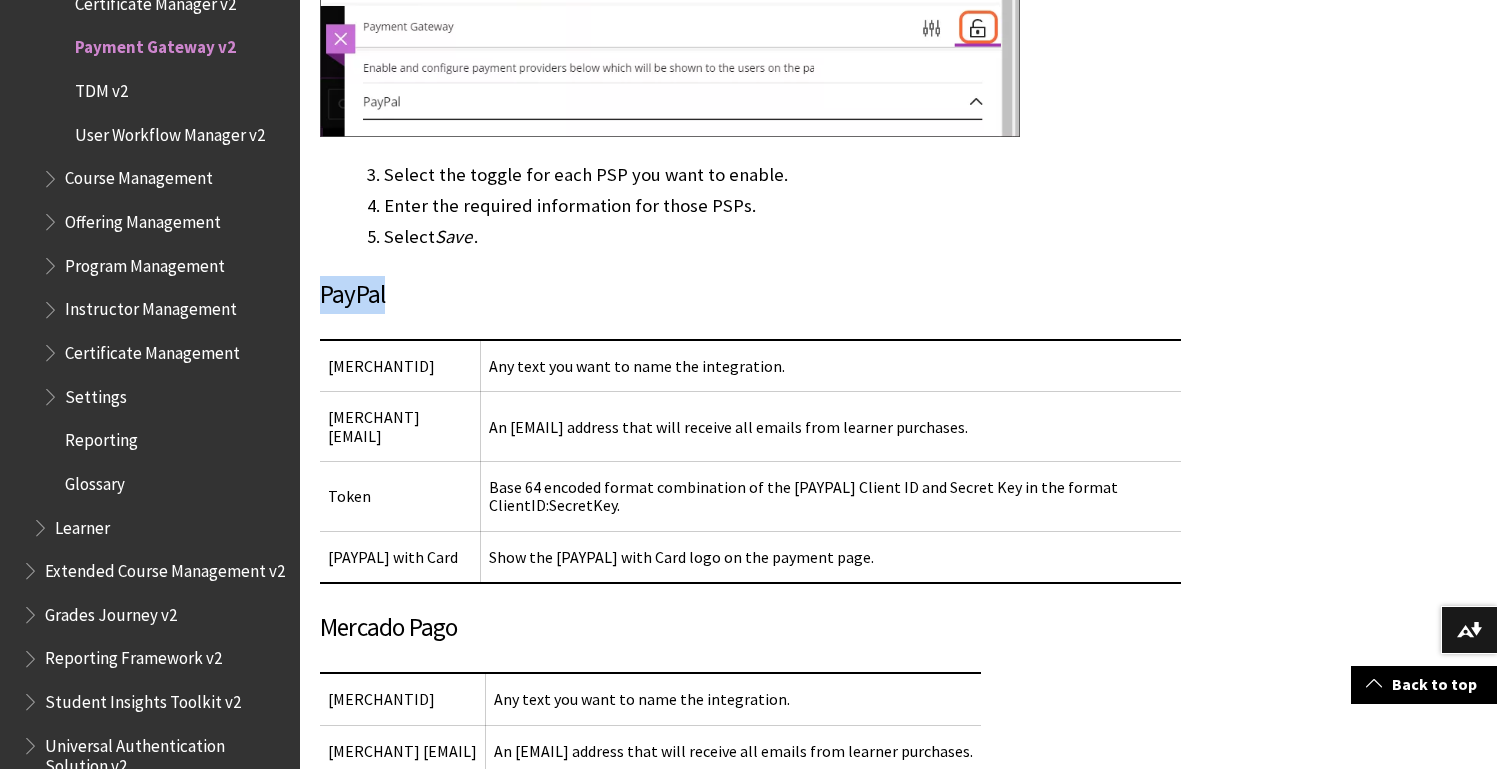click on "PayPal" at bounding box center (750, 295) 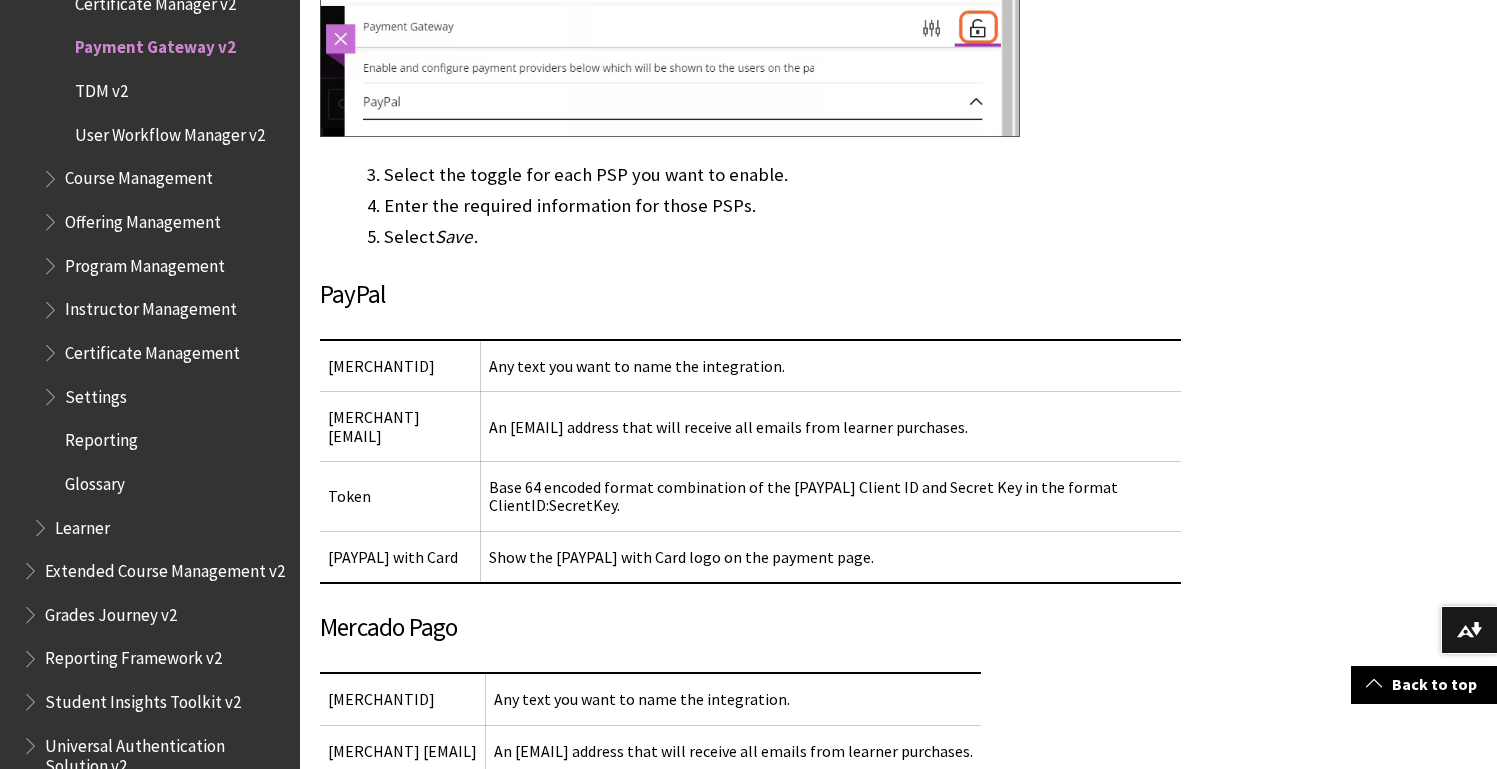click on "Mercado Pago" at bounding box center [750, 628] 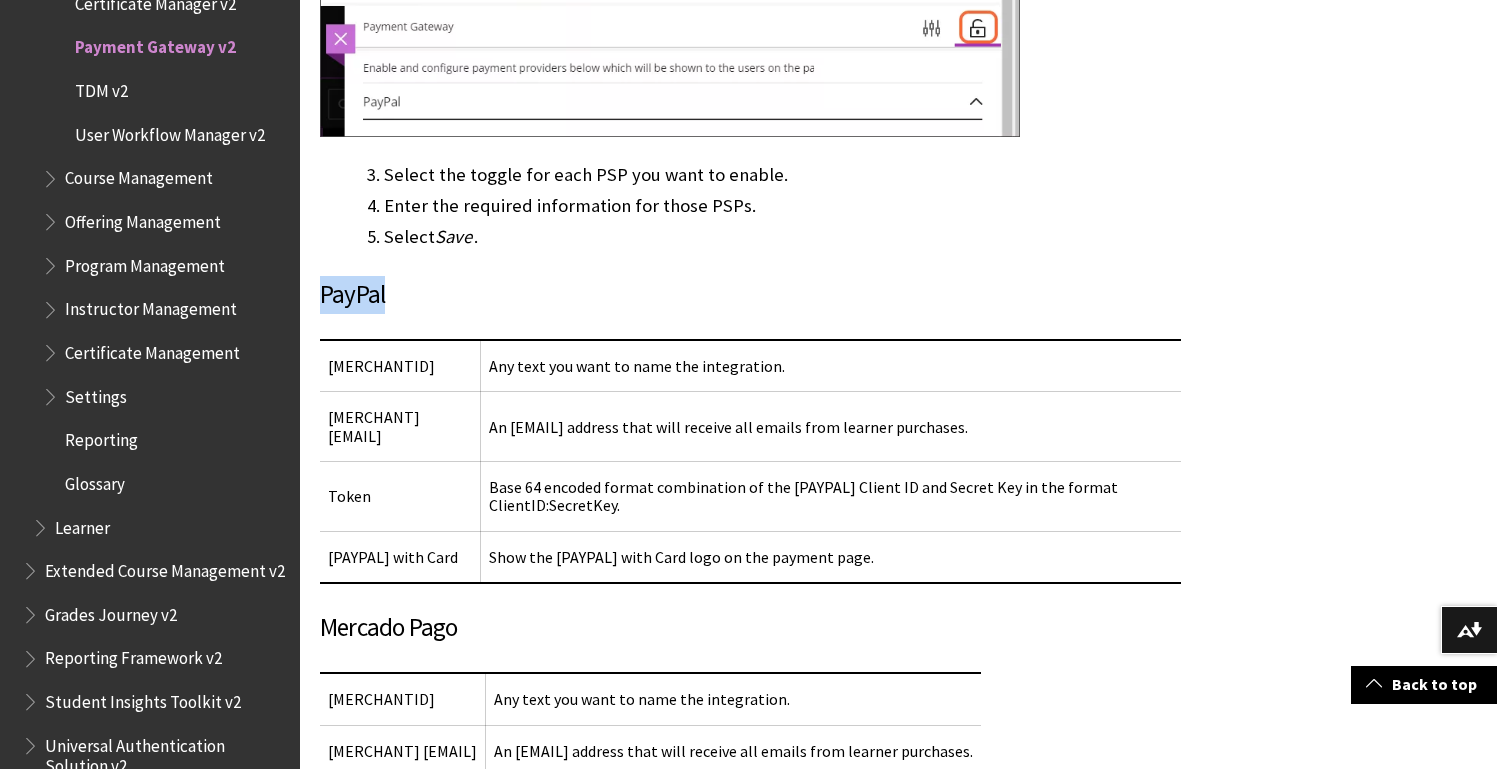 drag, startPoint x: 387, startPoint y: 294, endPoint x: 318, endPoint y: 291, distance: 69.065186 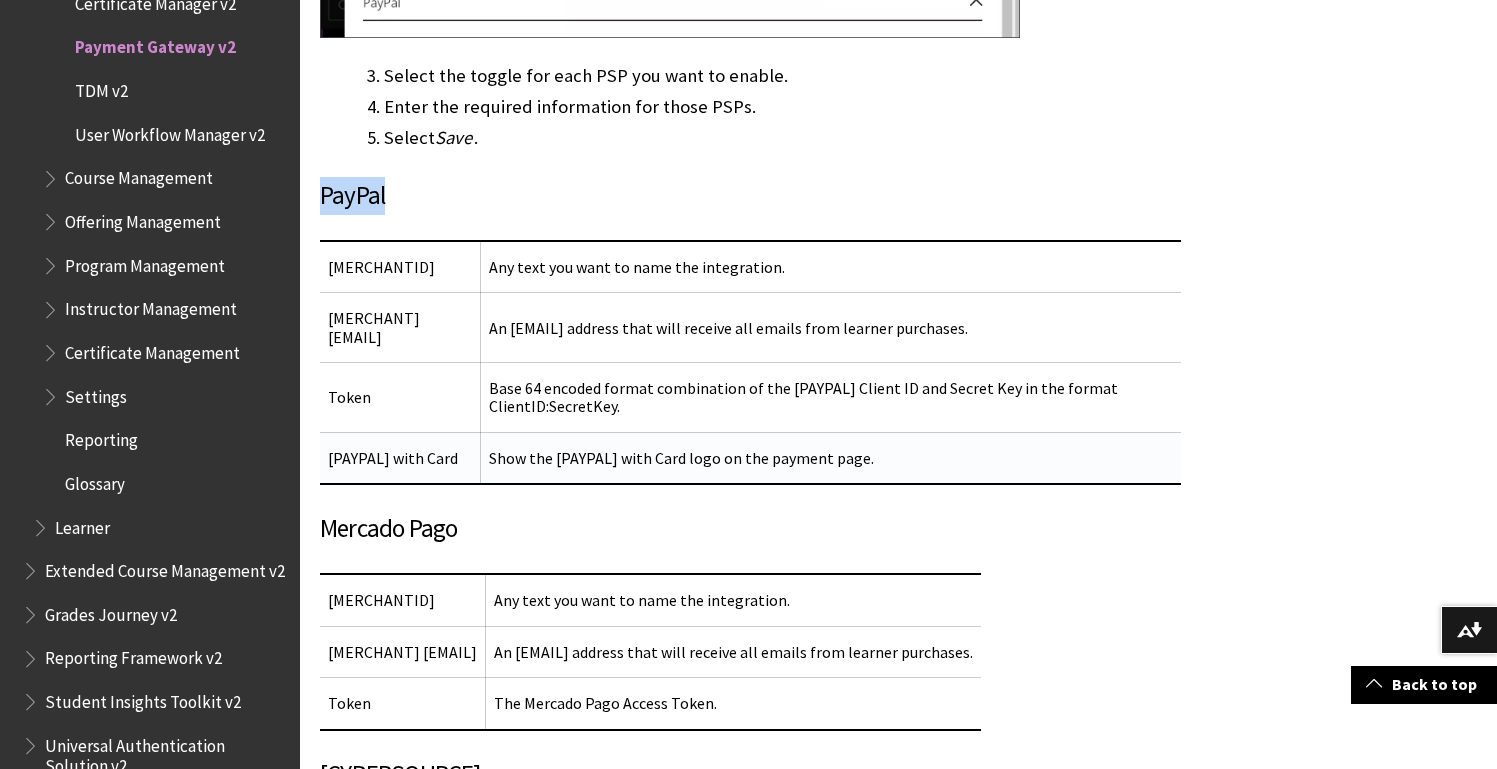 scroll, scrollTop: 1768, scrollLeft: 0, axis: vertical 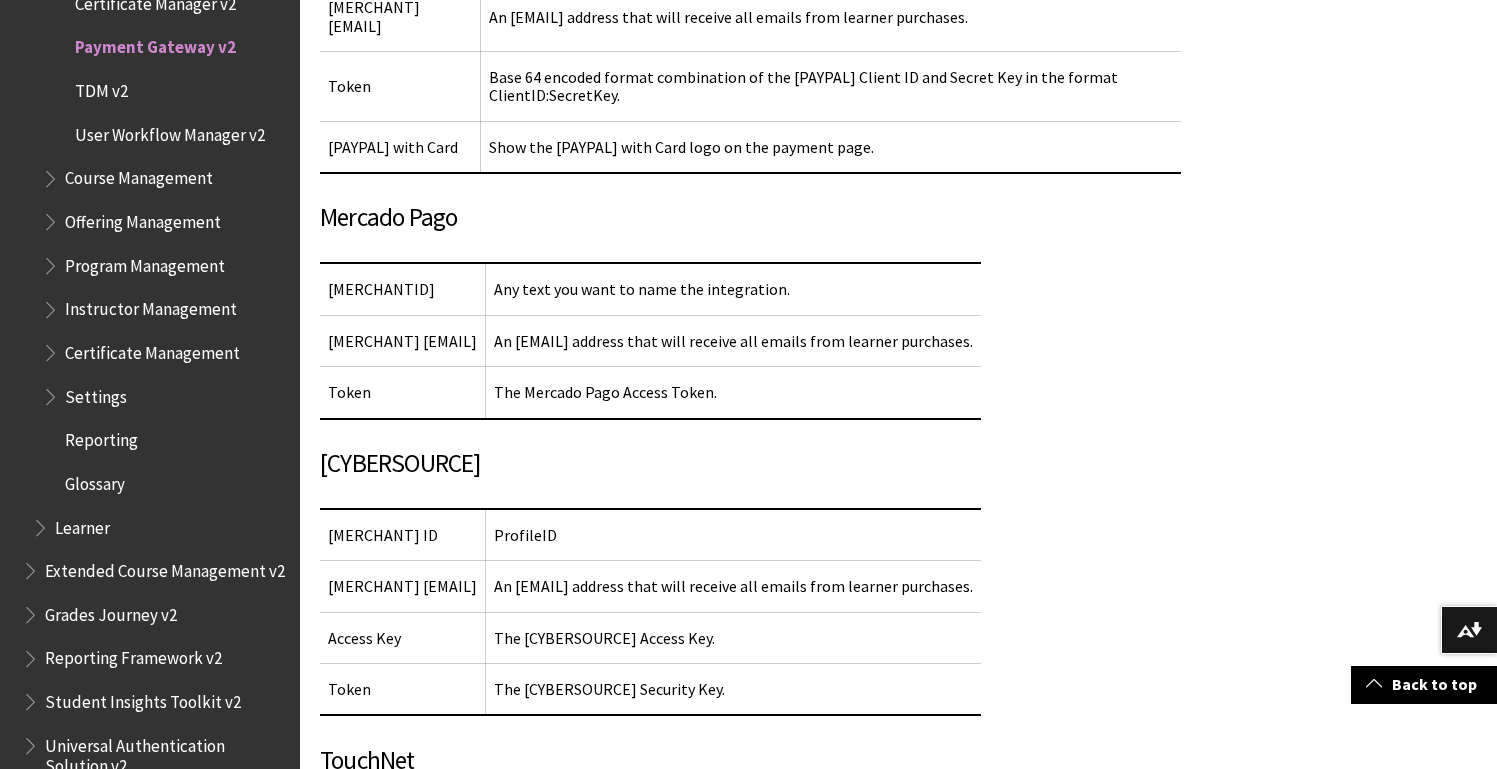 click on "Mercado Pago" at bounding box center (750, 218) 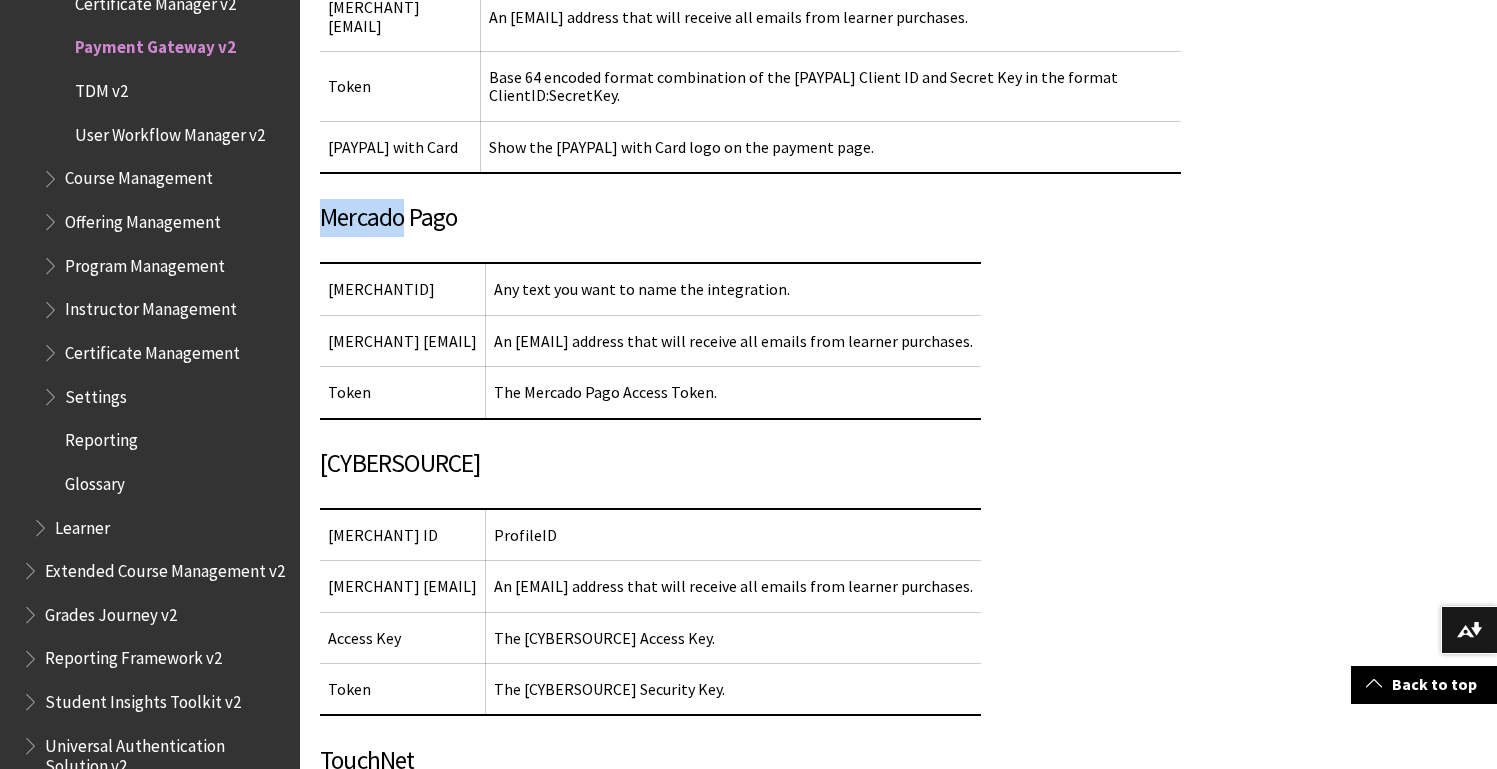 click on "Mercado Pago" at bounding box center (750, 218) 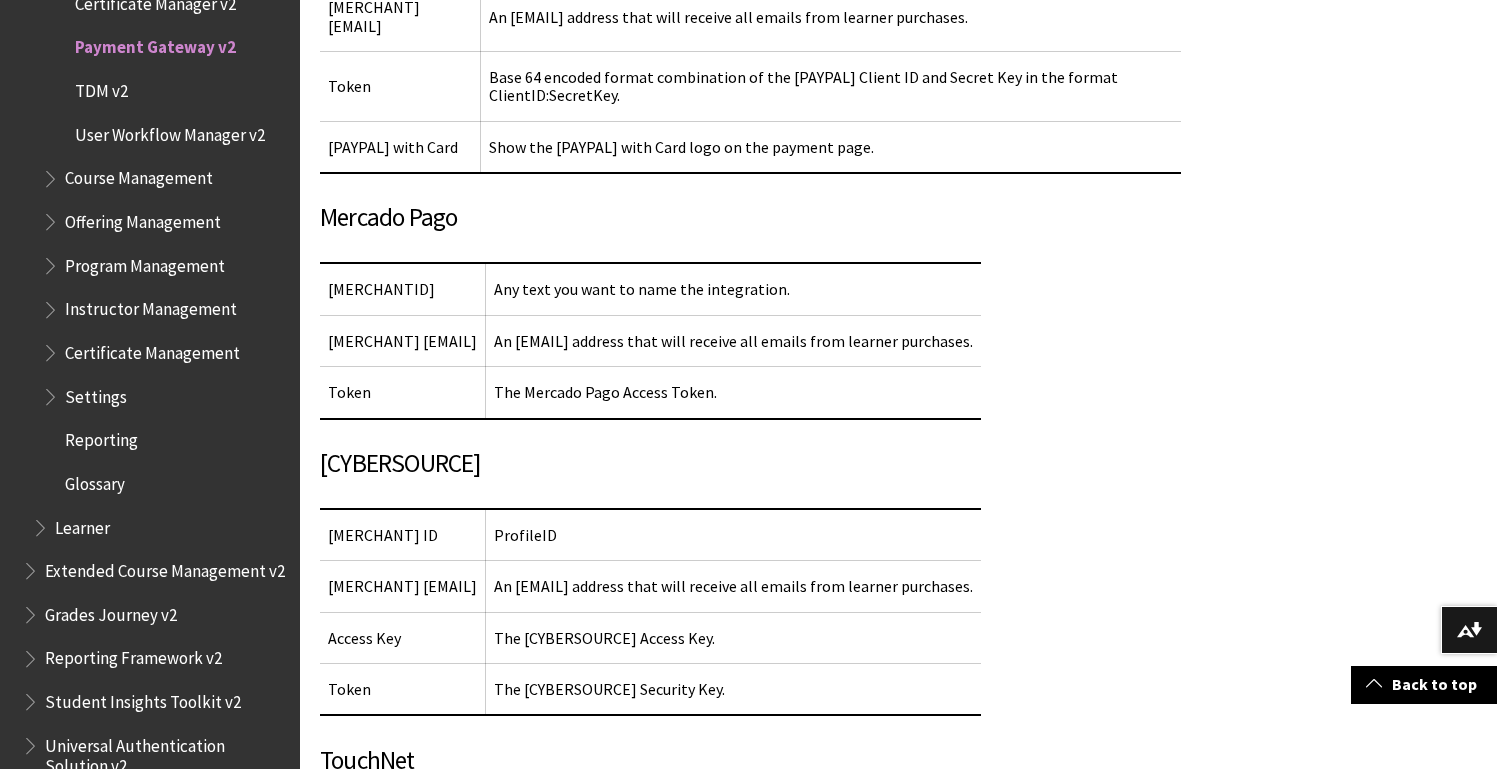 click on "Mercado Pago" at bounding box center (750, 218) 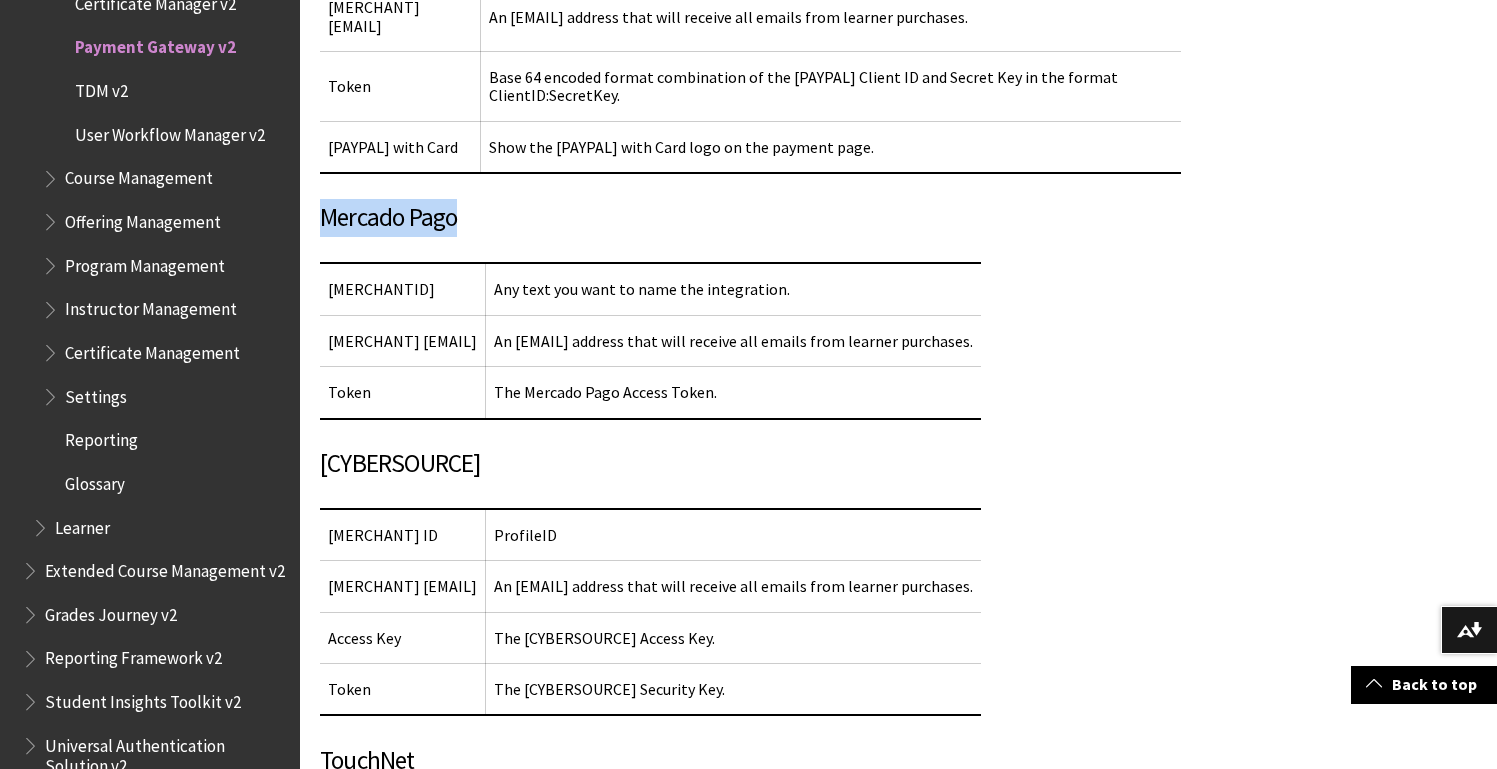 drag, startPoint x: 455, startPoint y: 216, endPoint x: 317, endPoint y: 227, distance: 138.43771 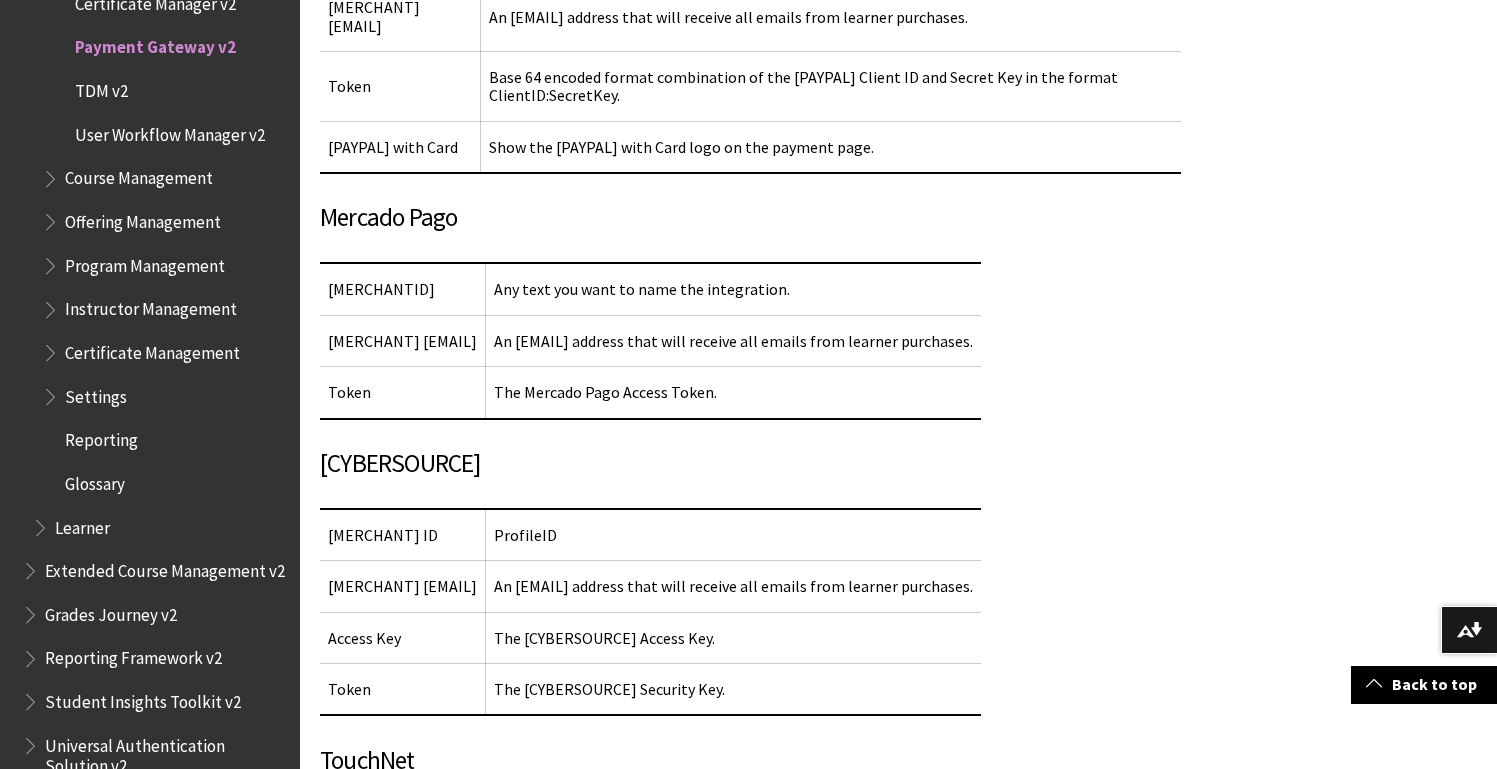 click on "[CYBERSOURCE]" at bounding box center (750, 464) 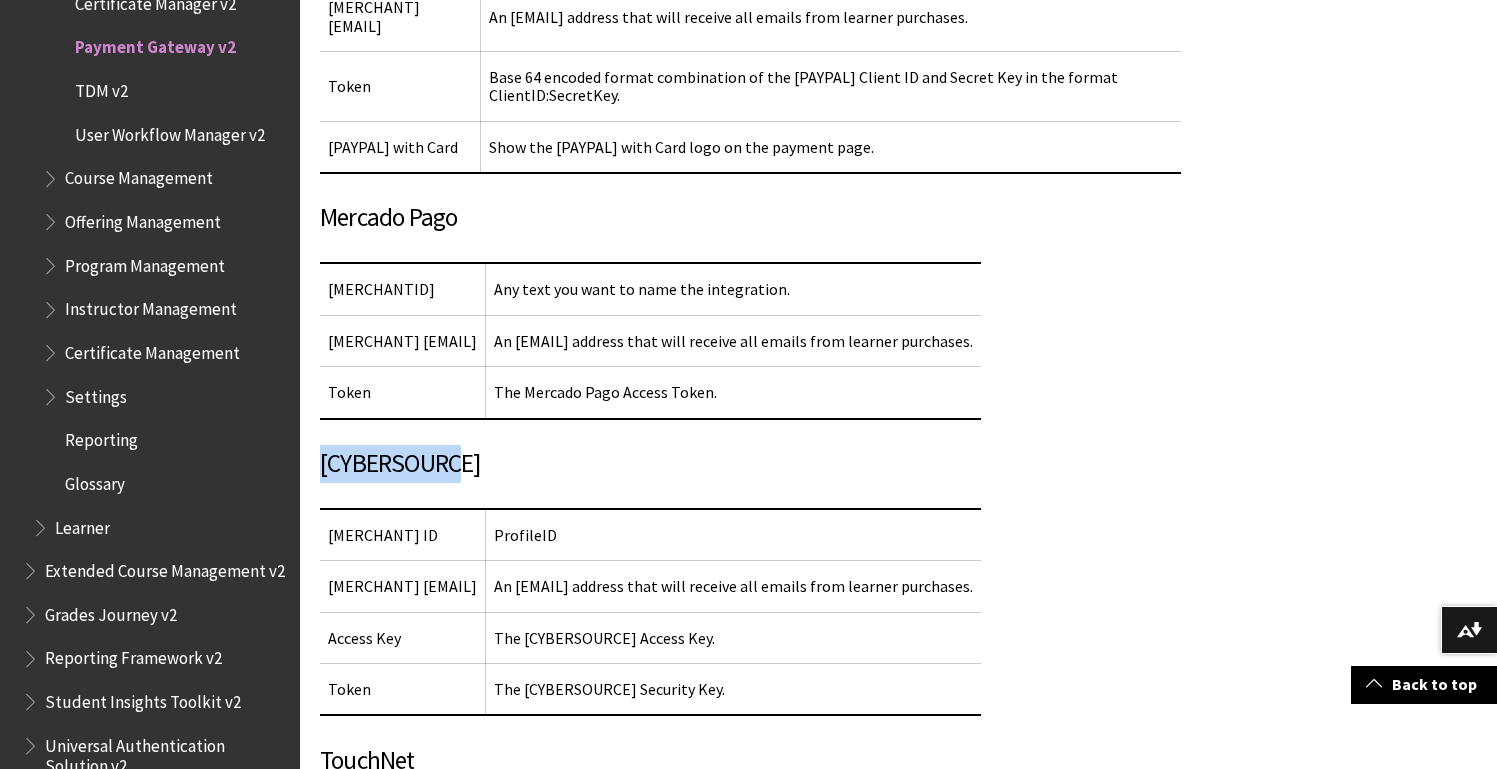 click on "[CYBERSOURCE]" at bounding box center [750, 464] 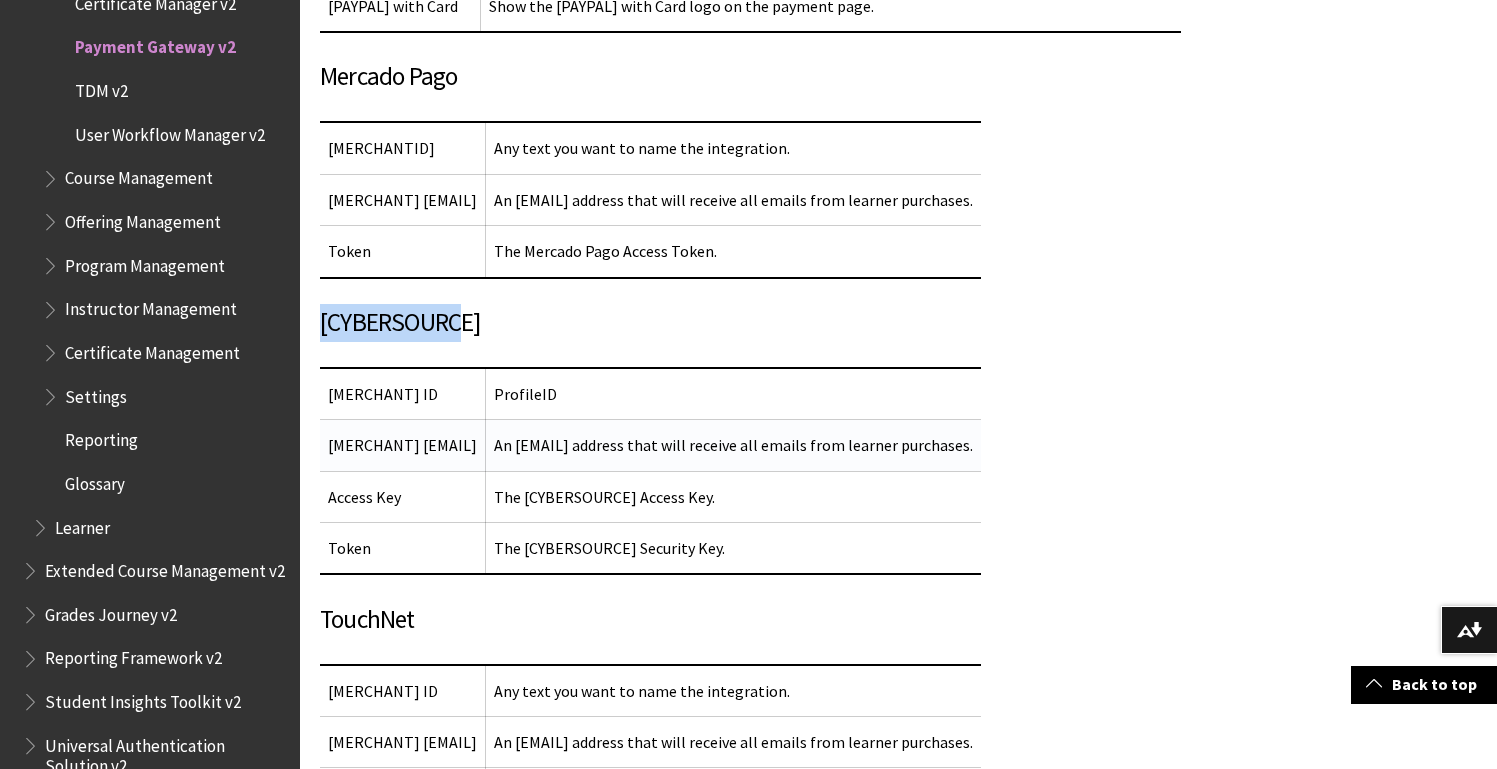 scroll, scrollTop: 1917, scrollLeft: 0, axis: vertical 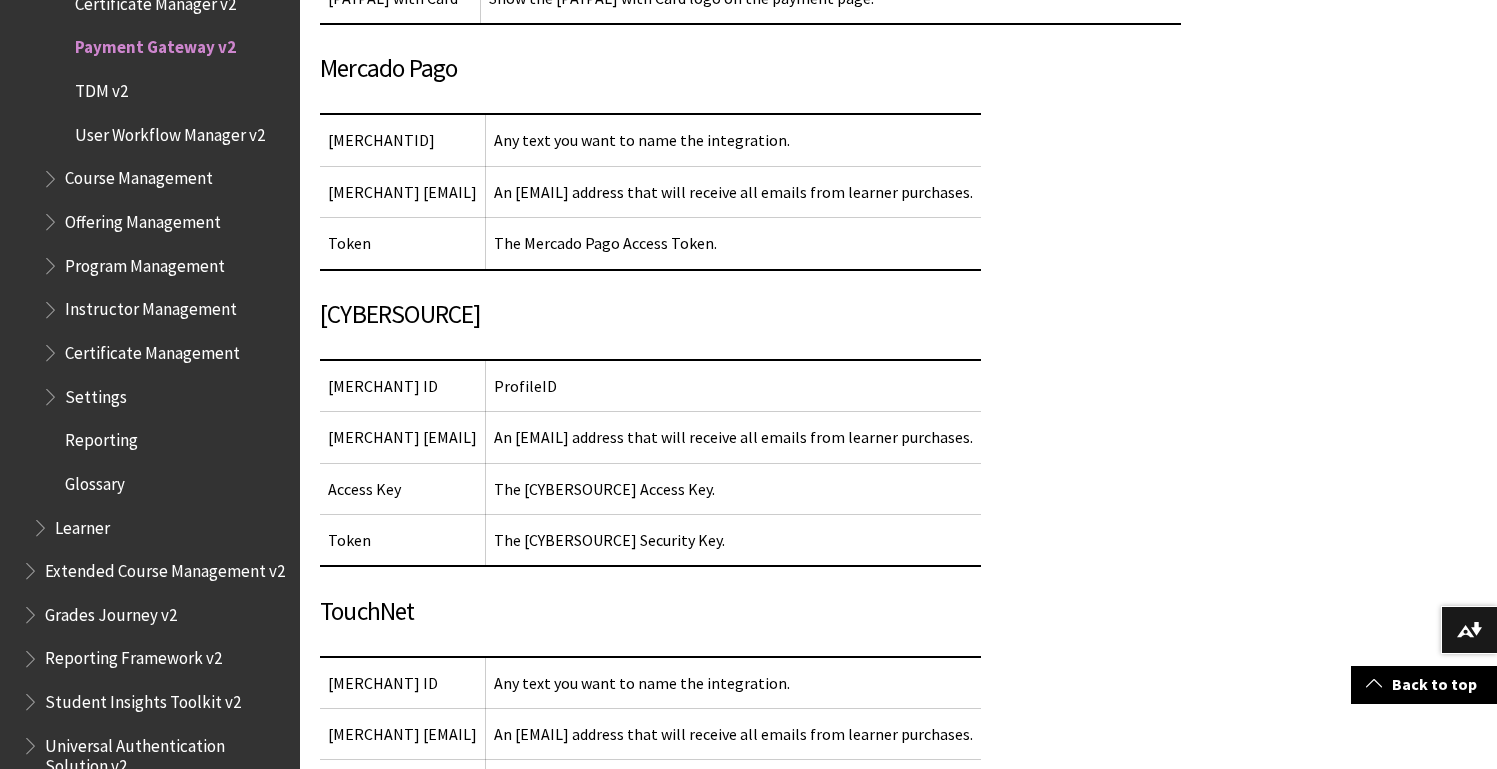 click on "TouchNet" at bounding box center (750, 612) 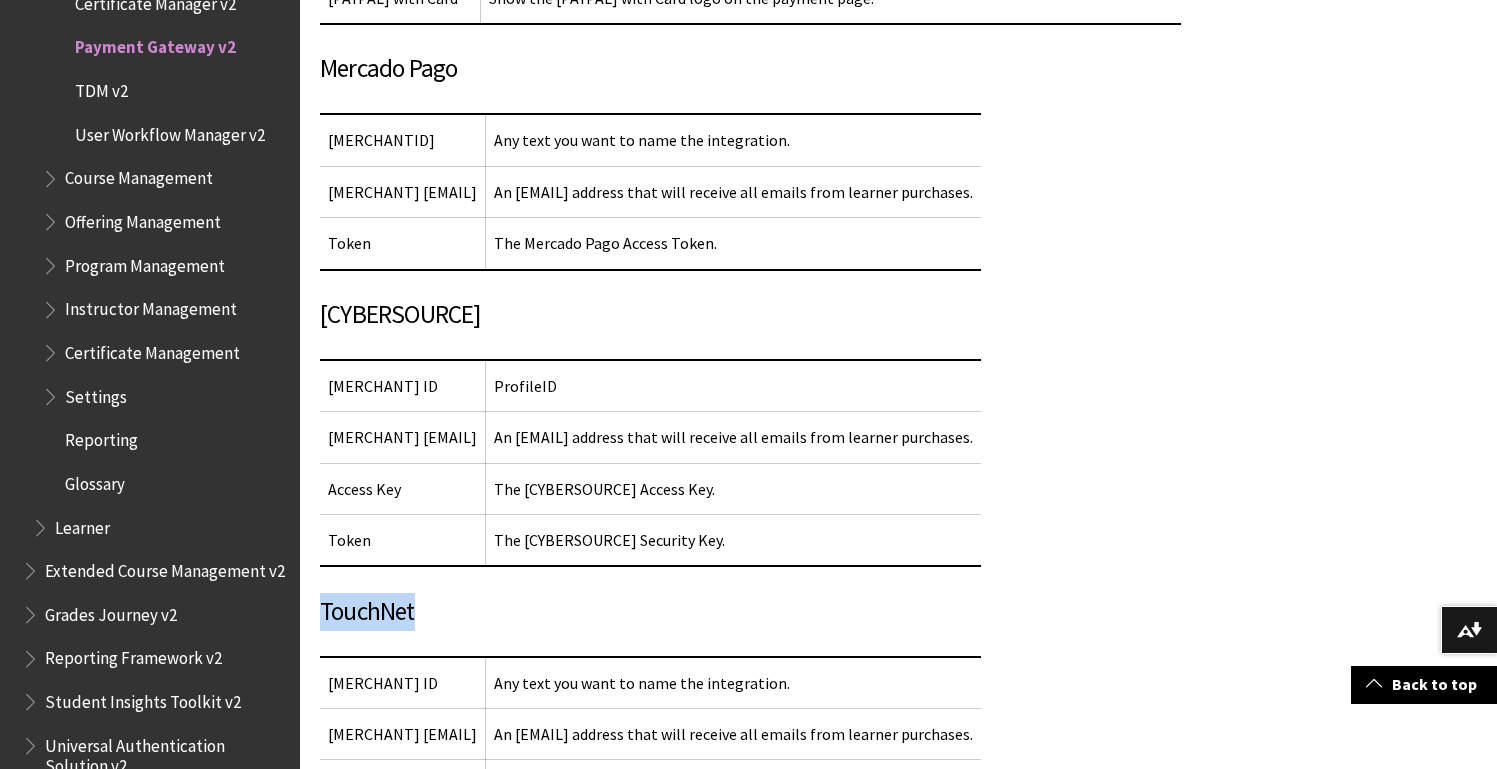 click on "TouchNet" at bounding box center [750, 612] 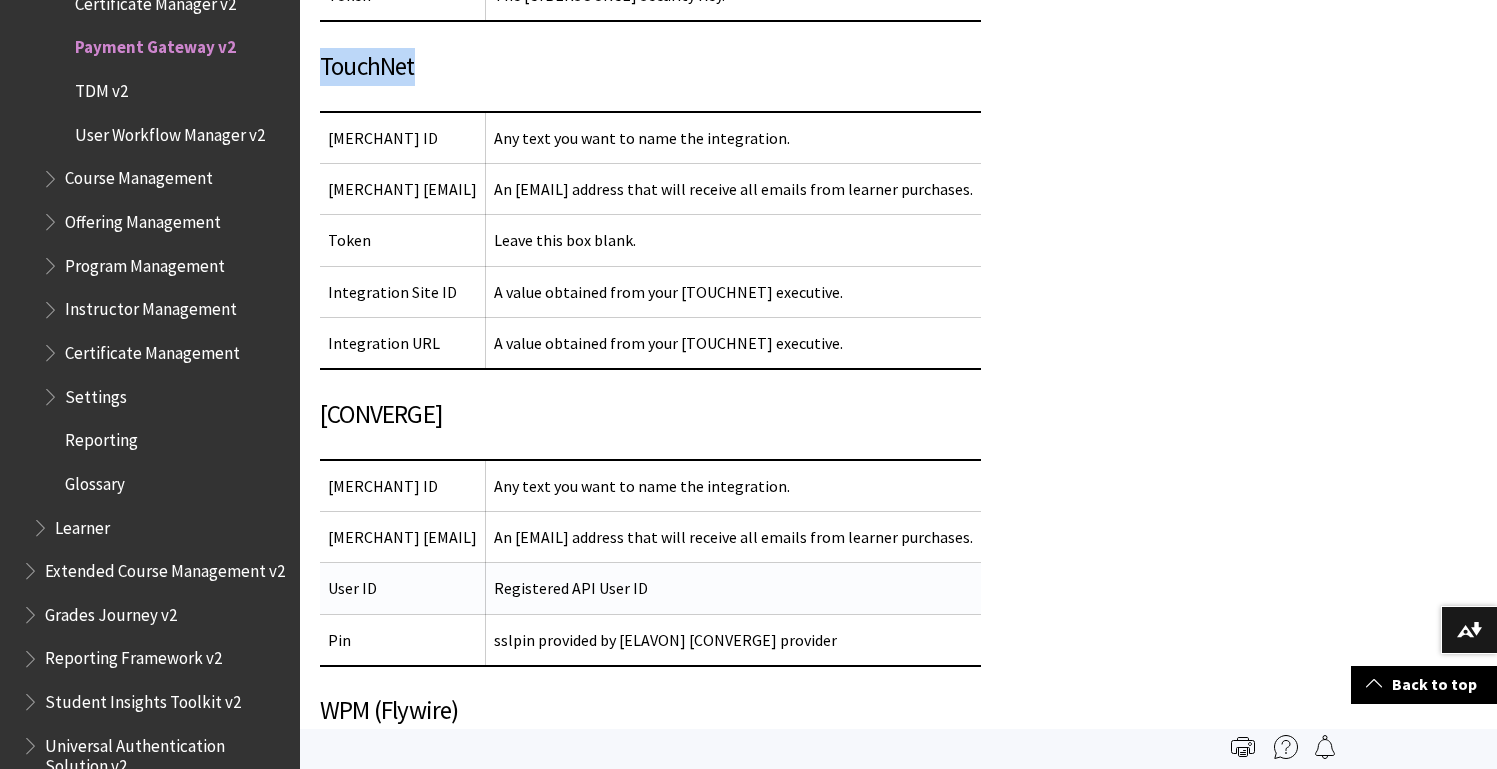 scroll, scrollTop: 2459, scrollLeft: 0, axis: vertical 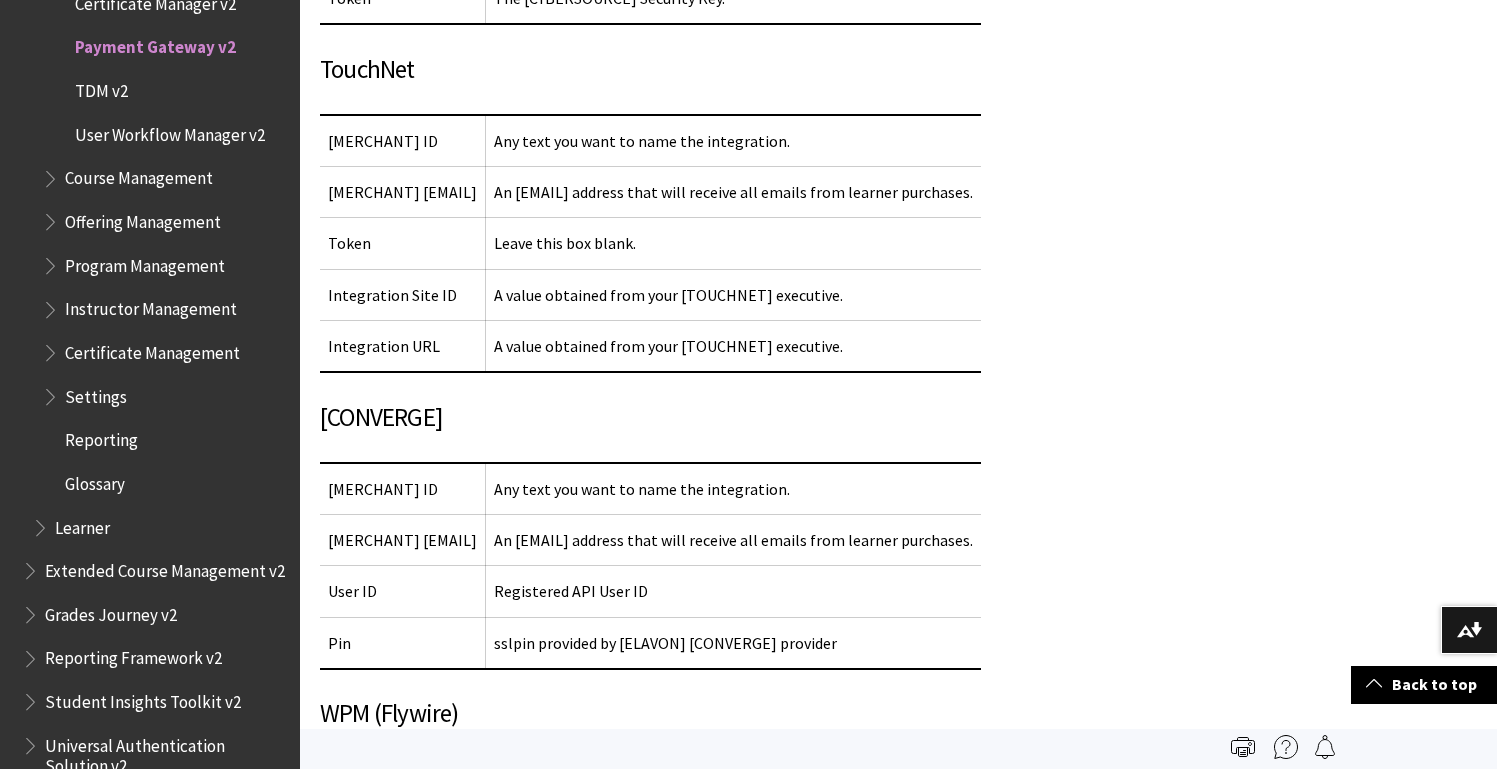 click on "[CONVERGE]" at bounding box center (750, 418) 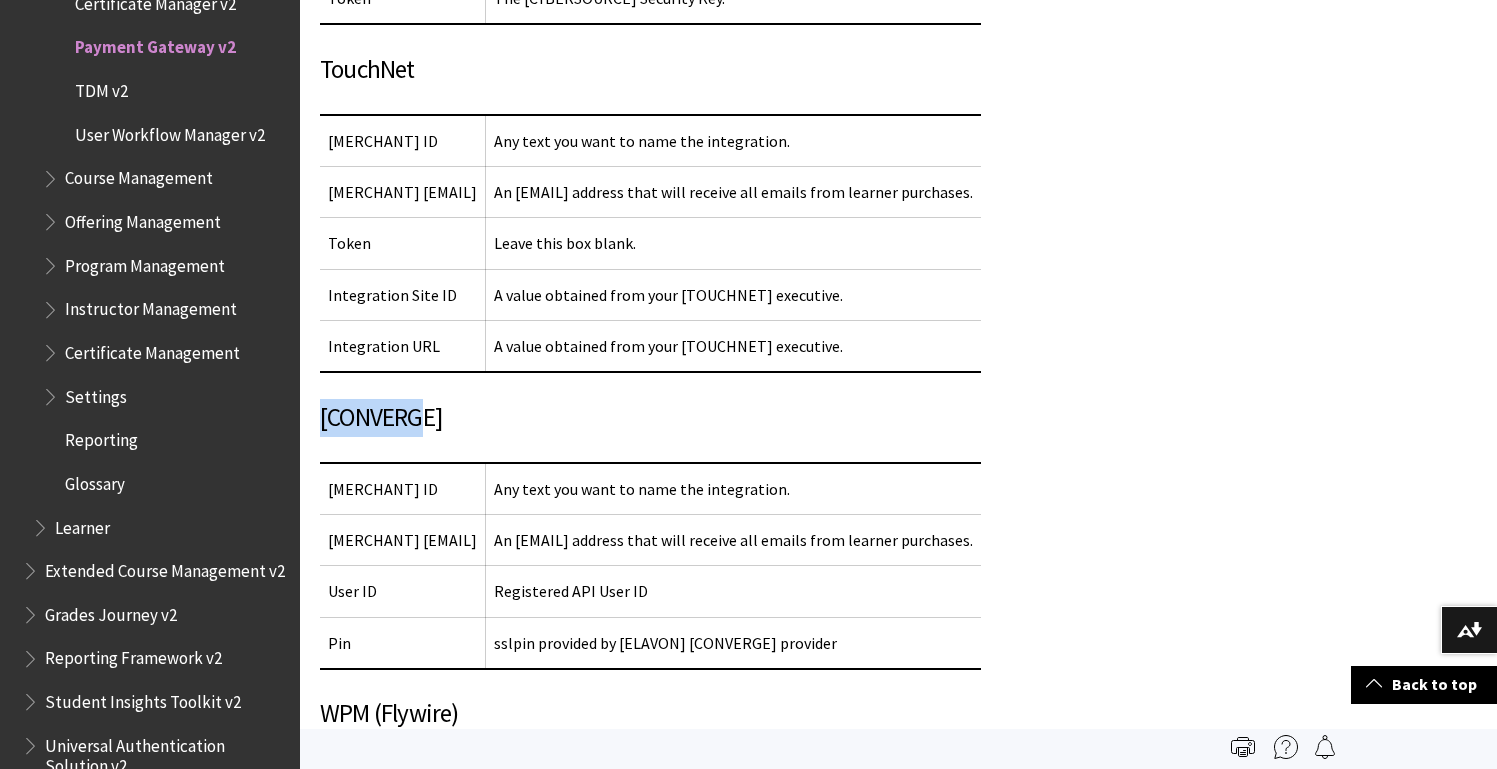 click on "[CONVERGE]" at bounding box center [750, 418] 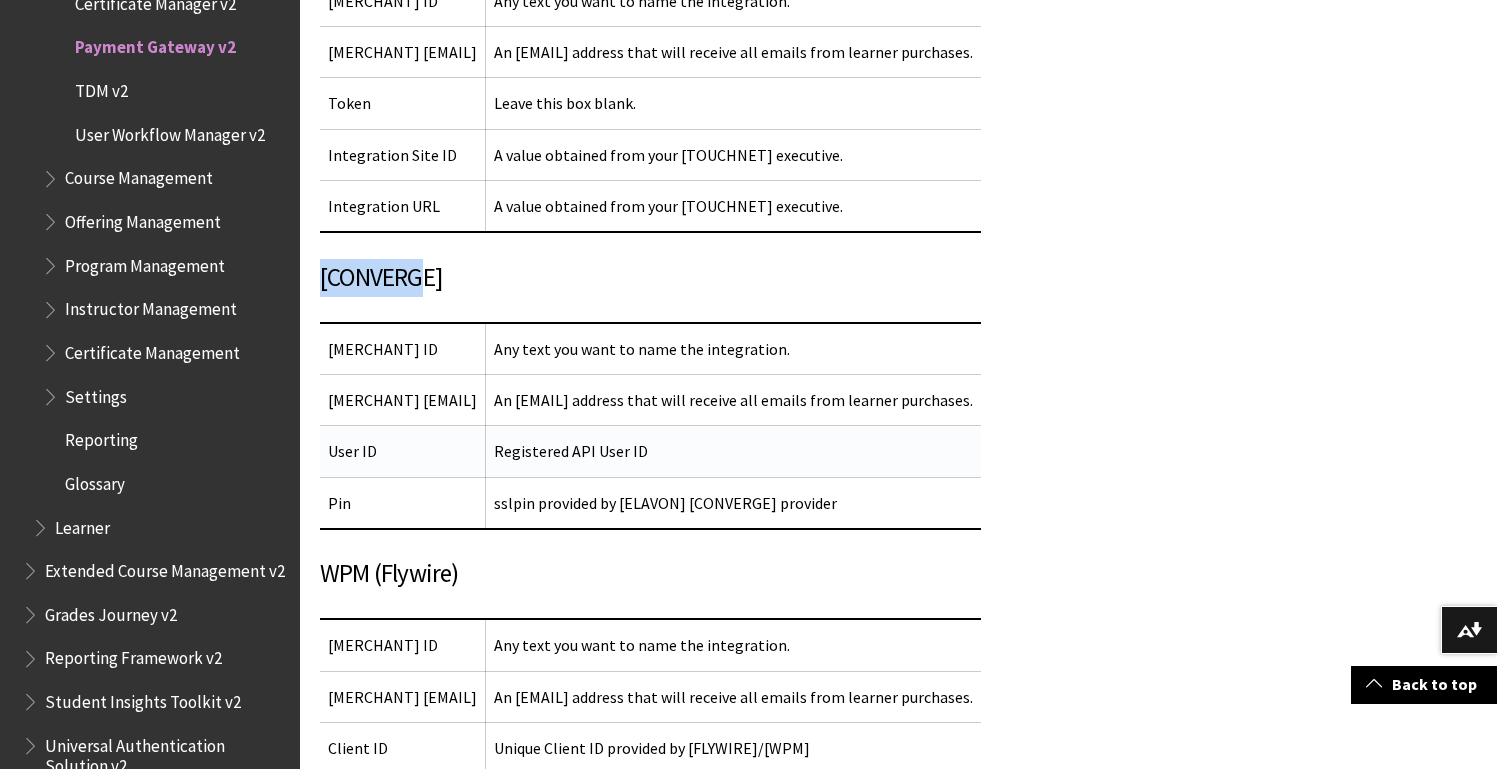 scroll, scrollTop: 2603, scrollLeft: 0, axis: vertical 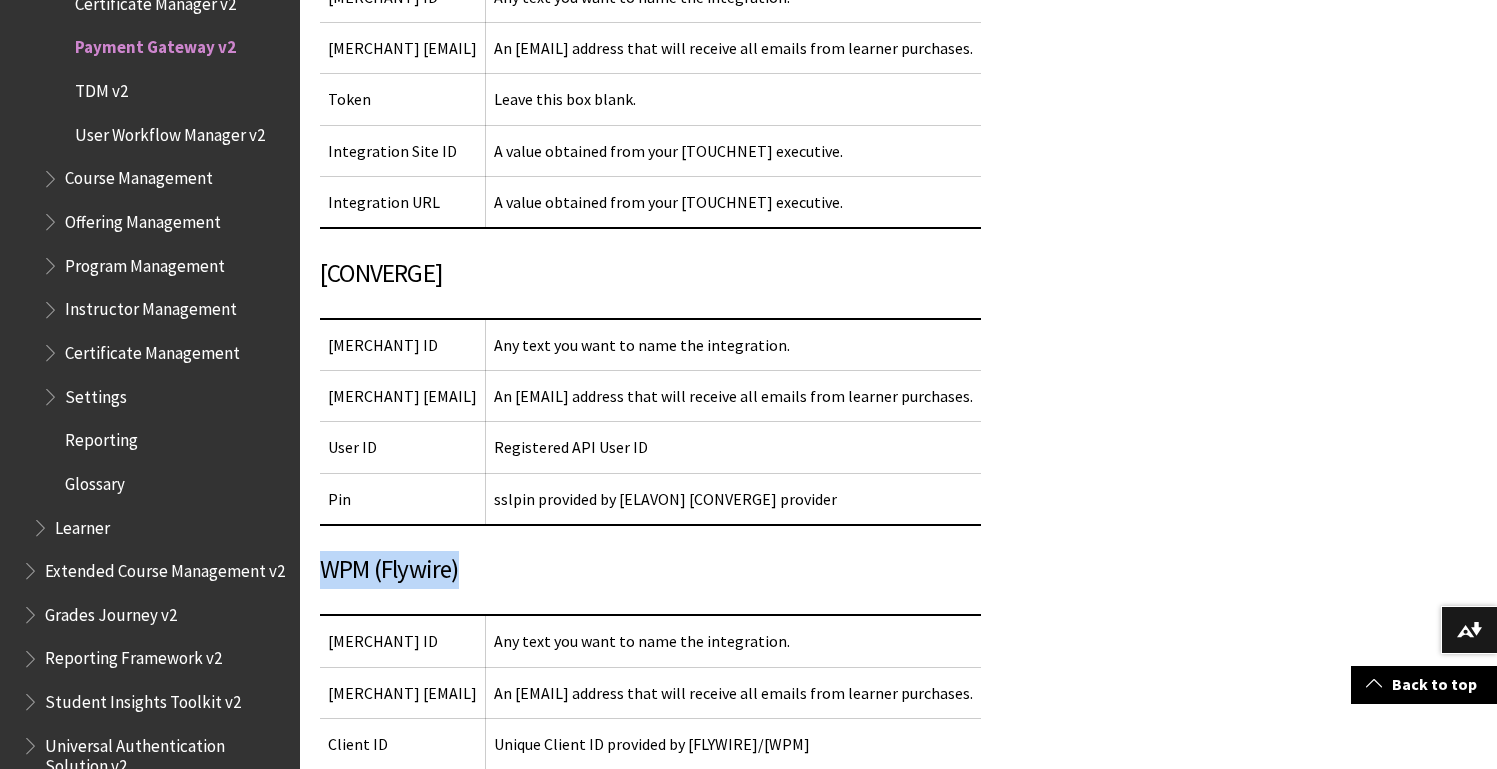 drag, startPoint x: 322, startPoint y: 570, endPoint x: 468, endPoint y: 579, distance: 146.27713 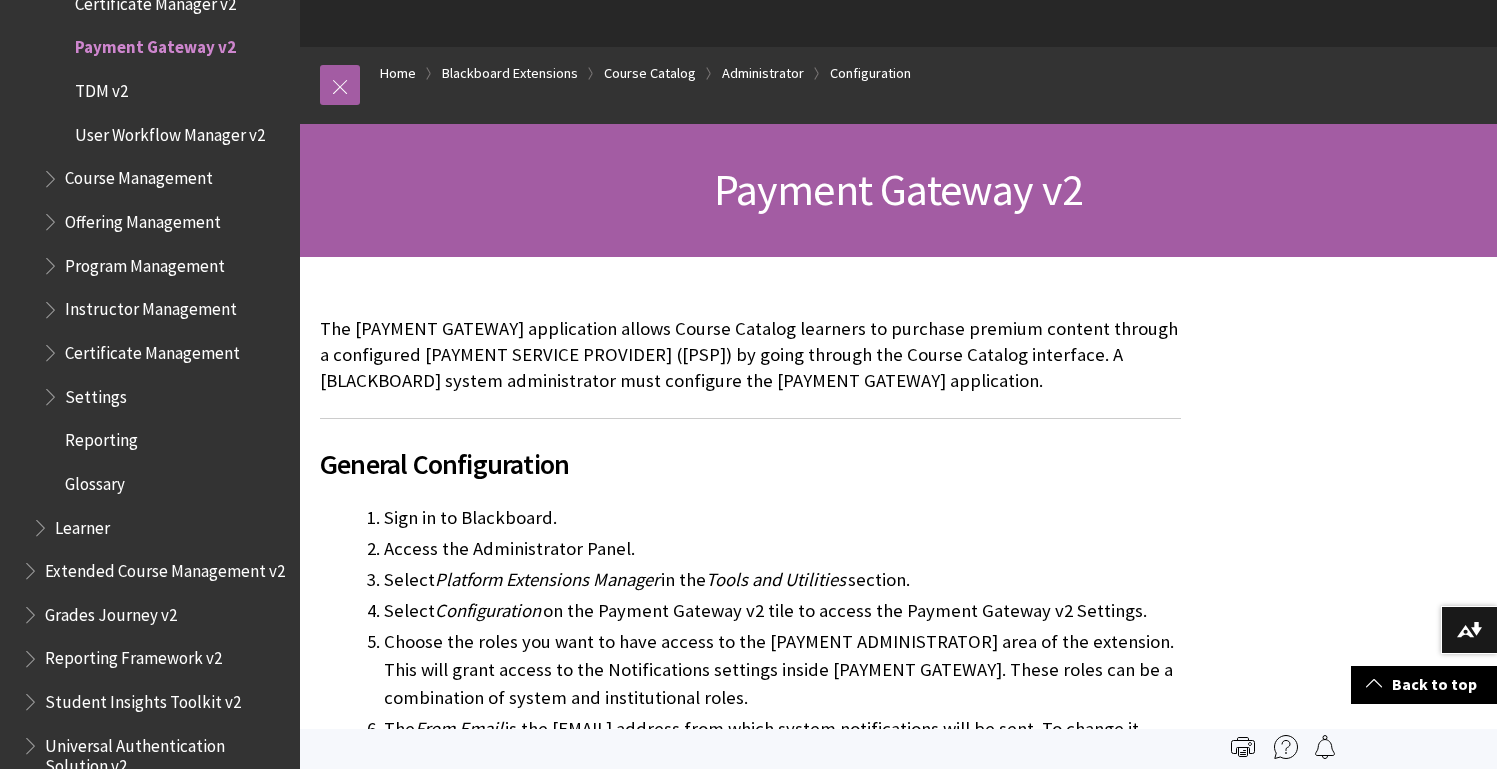 scroll, scrollTop: 87, scrollLeft: 0, axis: vertical 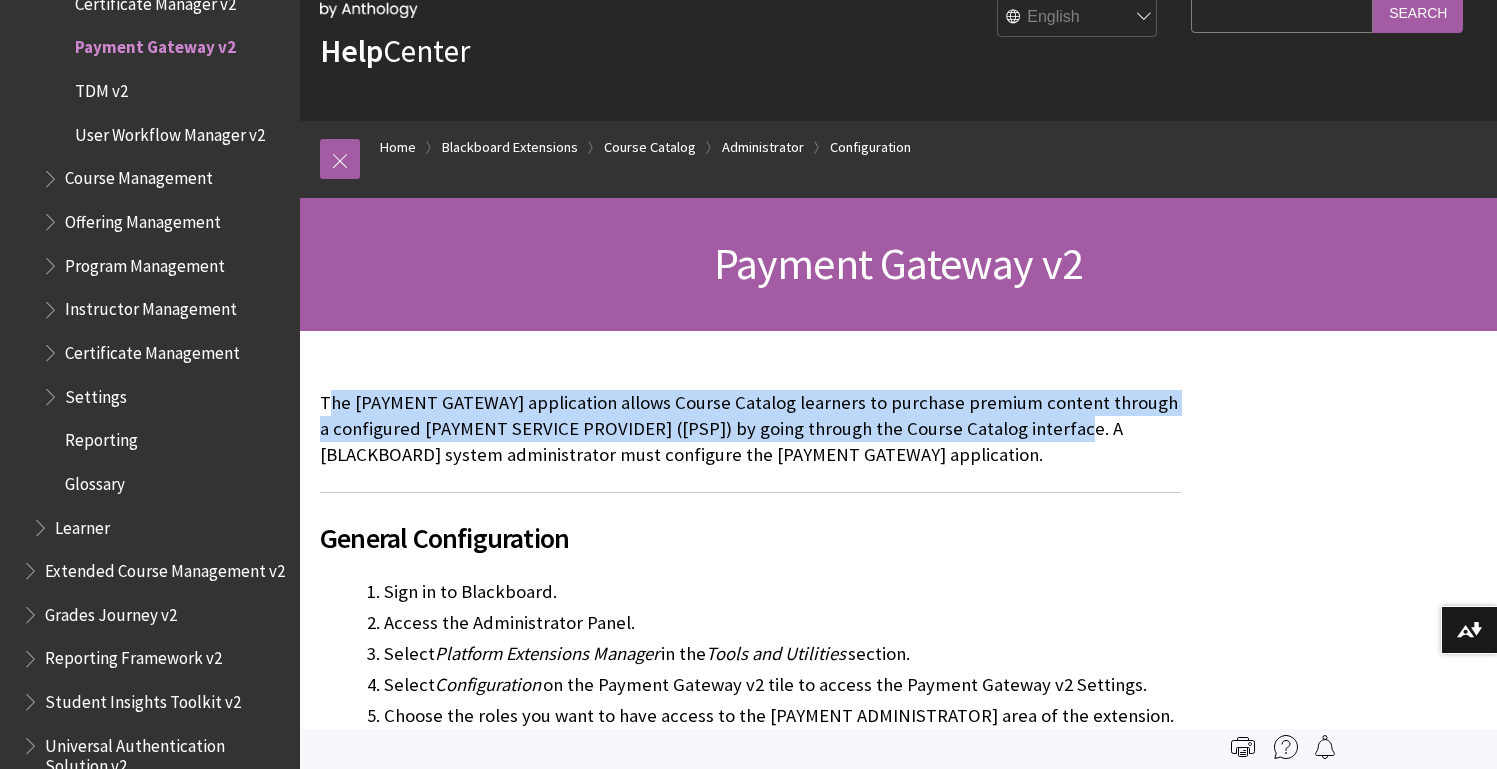 drag, startPoint x: 326, startPoint y: 398, endPoint x: 1043, endPoint y: 419, distance: 717.3075 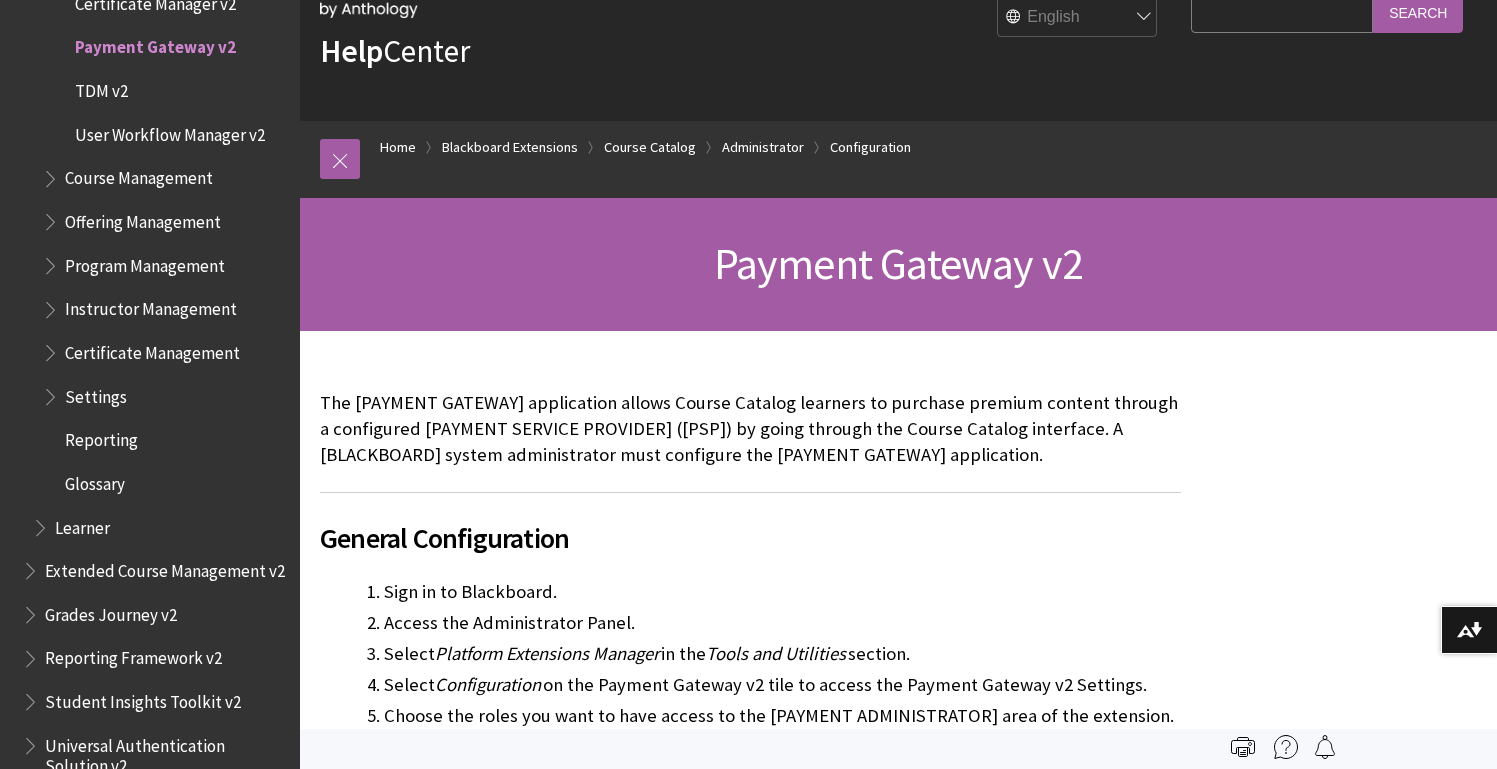 click on "The [PAYMENT GATEWAY] application allows Course Catalog learners to purchase premium content through a configured [PAYMENT SERVICE PROVIDER] ([PSP]) by going through the Course Catalog interface. A [BLACKBOARD] system administrator must configure the [PAYMENT GATEWAY] application. General Configuration Sign in to [BLACKBOARD]. Access the Administrator Panel. Select  Platform Extensions Manager  in the  Tools and Utilities  section. Select  Configuration  on the [PAYMENT GATEWAY] v2 tile to access the [PAYMENT GATEWAY] v2 Settings. Choose the roles you want to have access to the [PAYMENT ADMINISTRATOR] area of the extension. This will grant access to the Notifications settings inside [PAYMENT GATEWAY]. These roles can be a combination of system and institutional roles. The  From [EMAIL]  is the [EMAIL] address from which system notifications will be sent. To change it, please put in the desired address and validate it (click the  Confirm  Enter an optional message in the  [PAYMENT INFORMATION]  box that will appear on the payment page." at bounding box center (750, 2054) 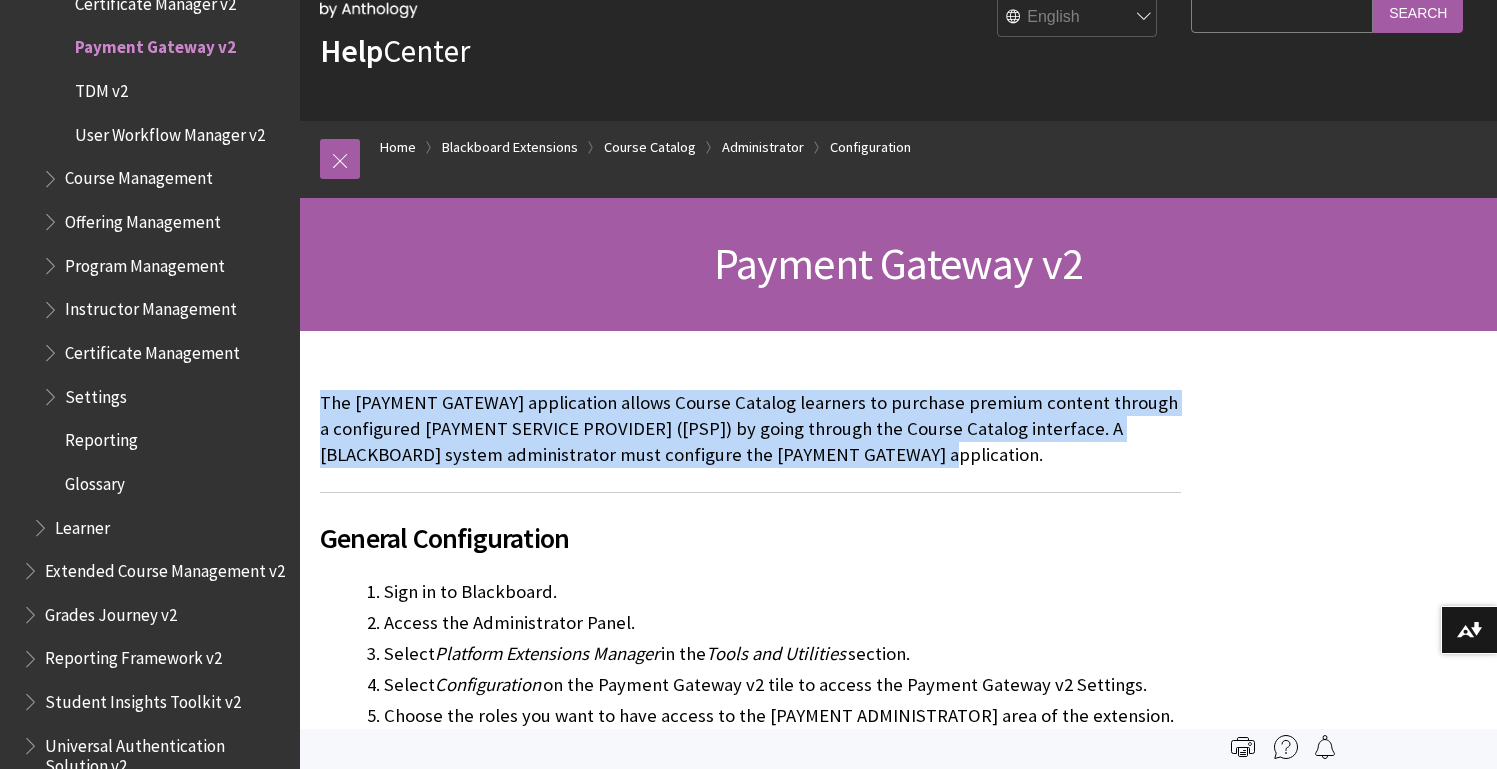 drag, startPoint x: 873, startPoint y: 456, endPoint x: 329, endPoint y: 386, distance: 548.48517 